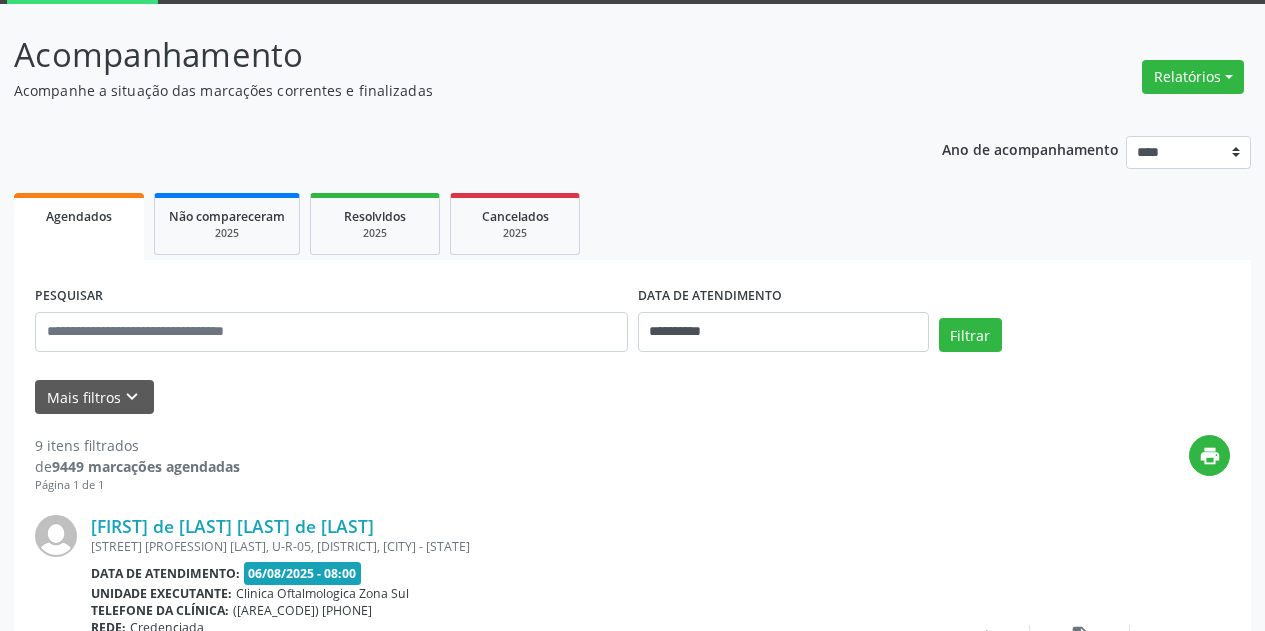 scroll, scrollTop: 100, scrollLeft: 0, axis: vertical 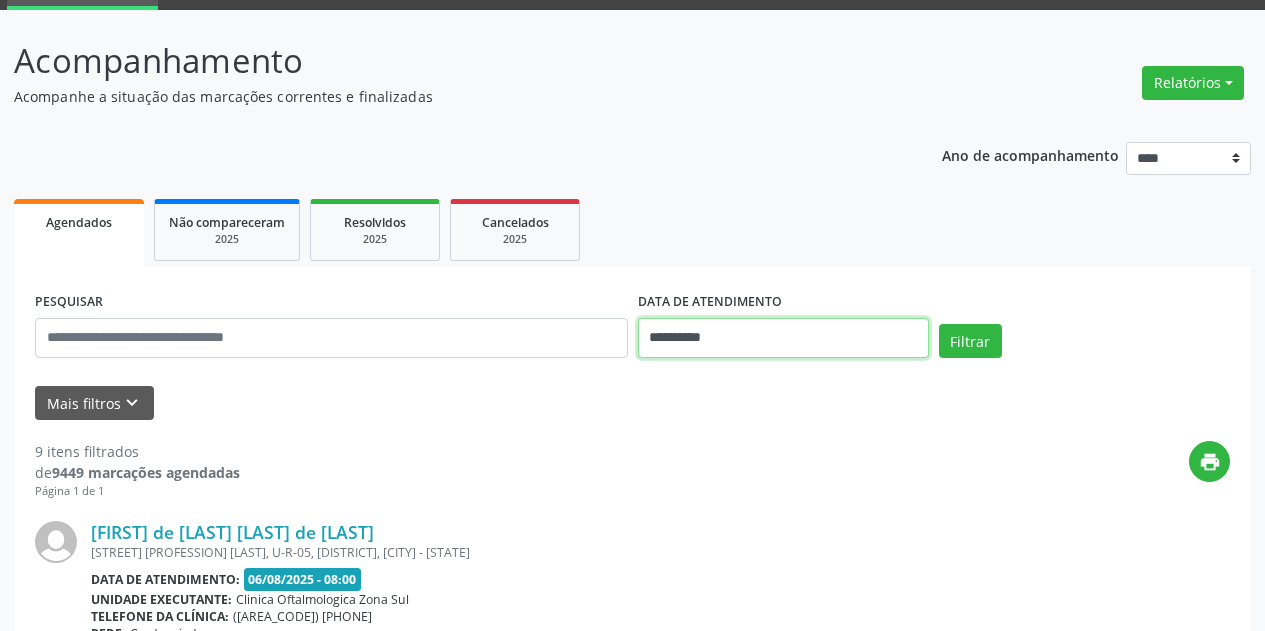 click on "**********" at bounding box center [783, 338] 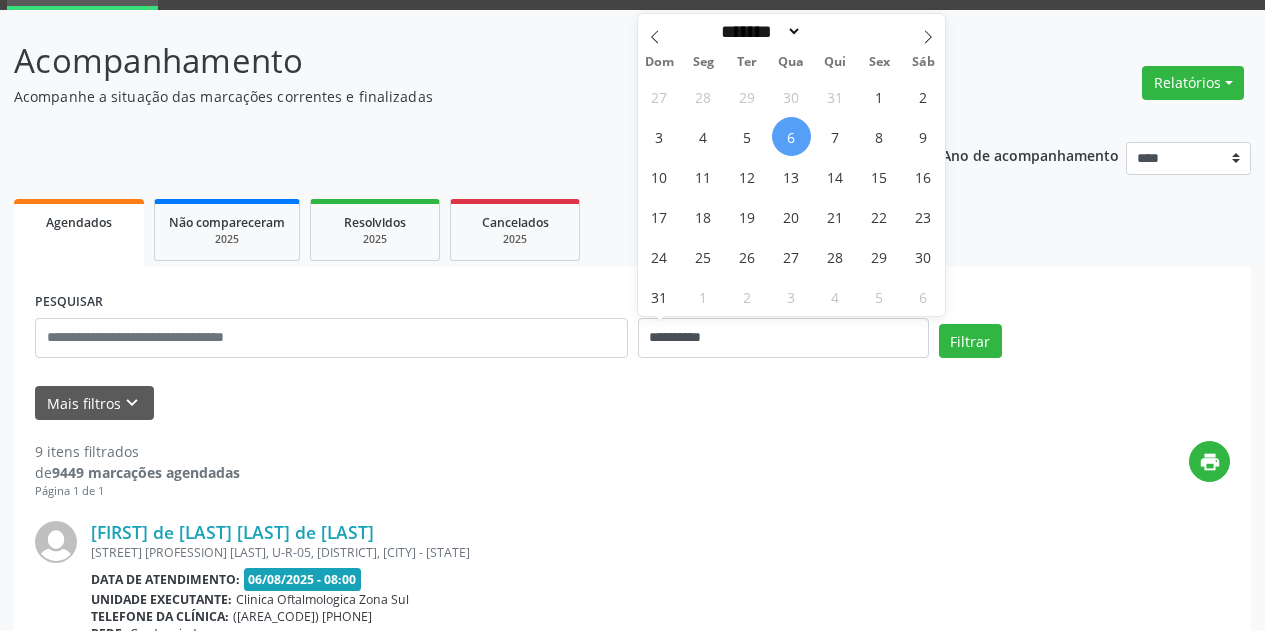 click on "6" at bounding box center (791, 136) 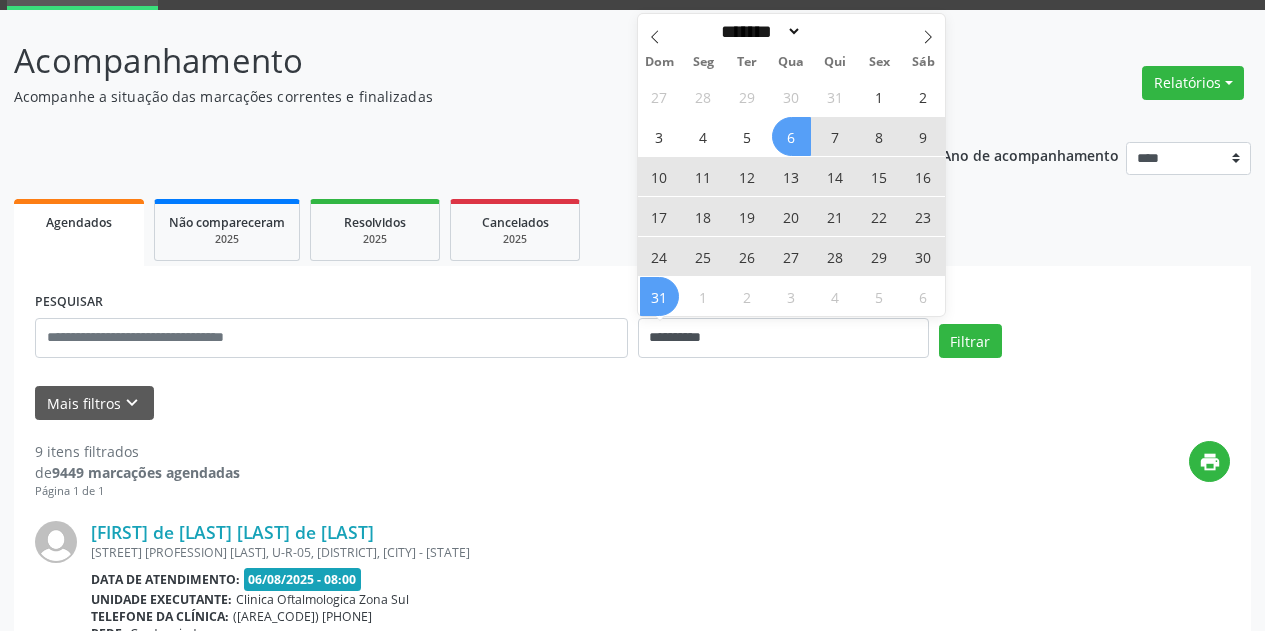 click on "31" at bounding box center [659, 296] 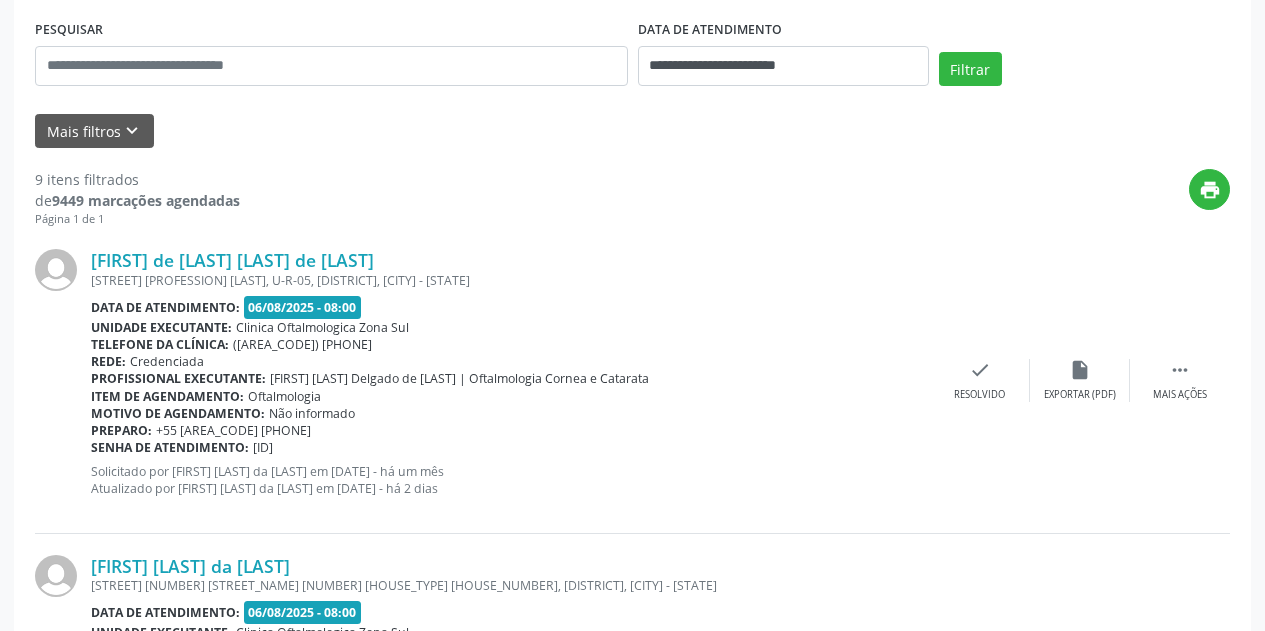 scroll, scrollTop: 200, scrollLeft: 0, axis: vertical 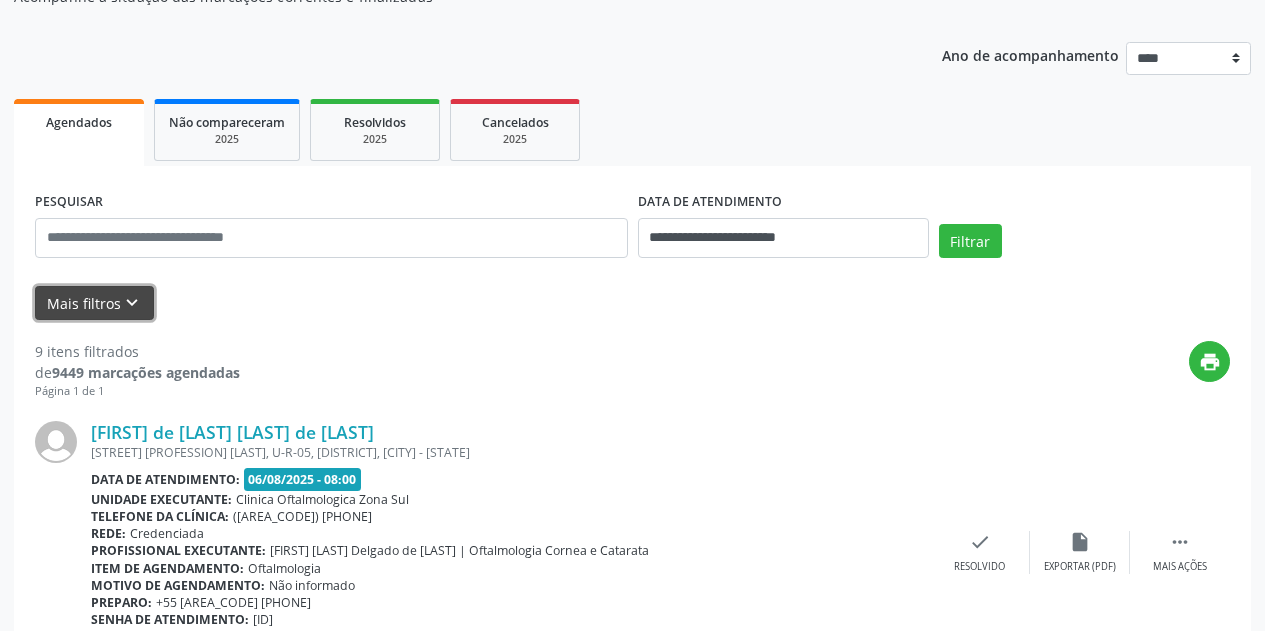click on "keyboard_arrow_down" at bounding box center (132, 303) 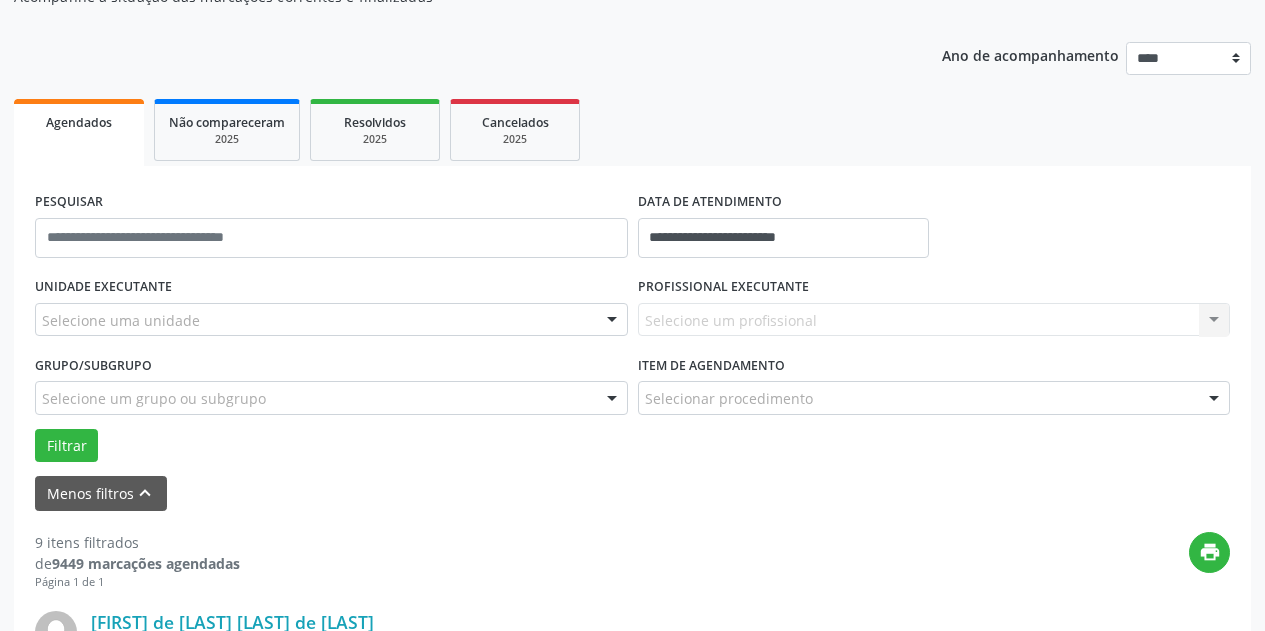 click on "Selecione uma unidade" at bounding box center (331, 320) 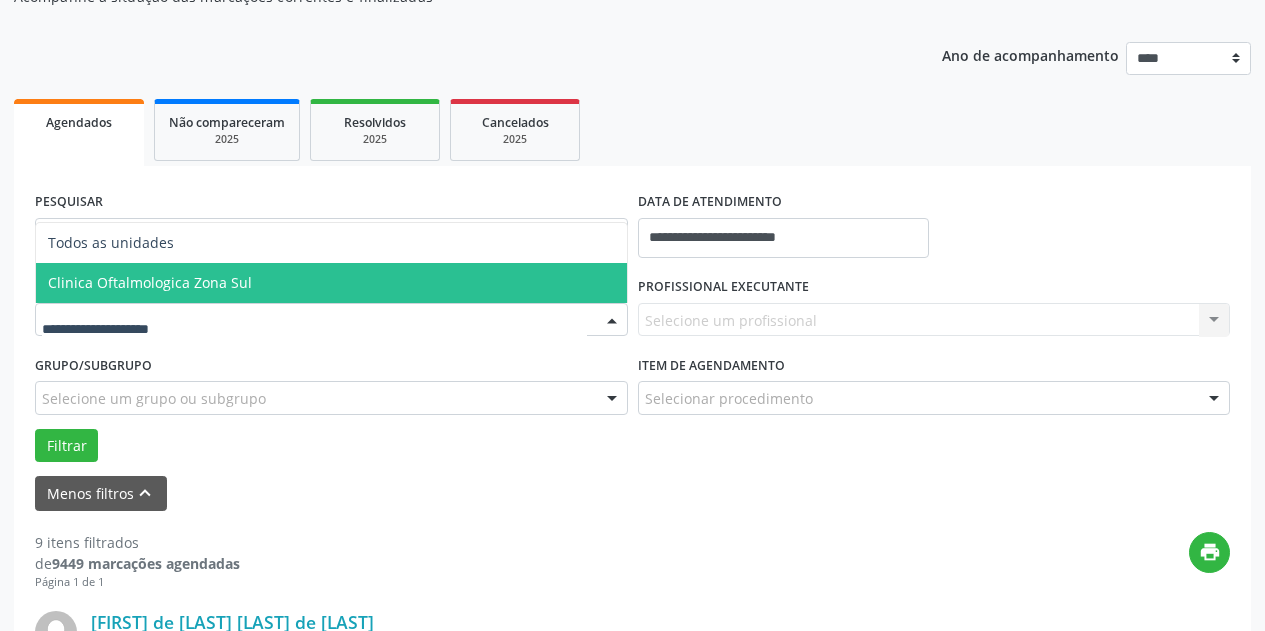 click on "Clinica Oftalmologica Zona Sul" at bounding box center (331, 283) 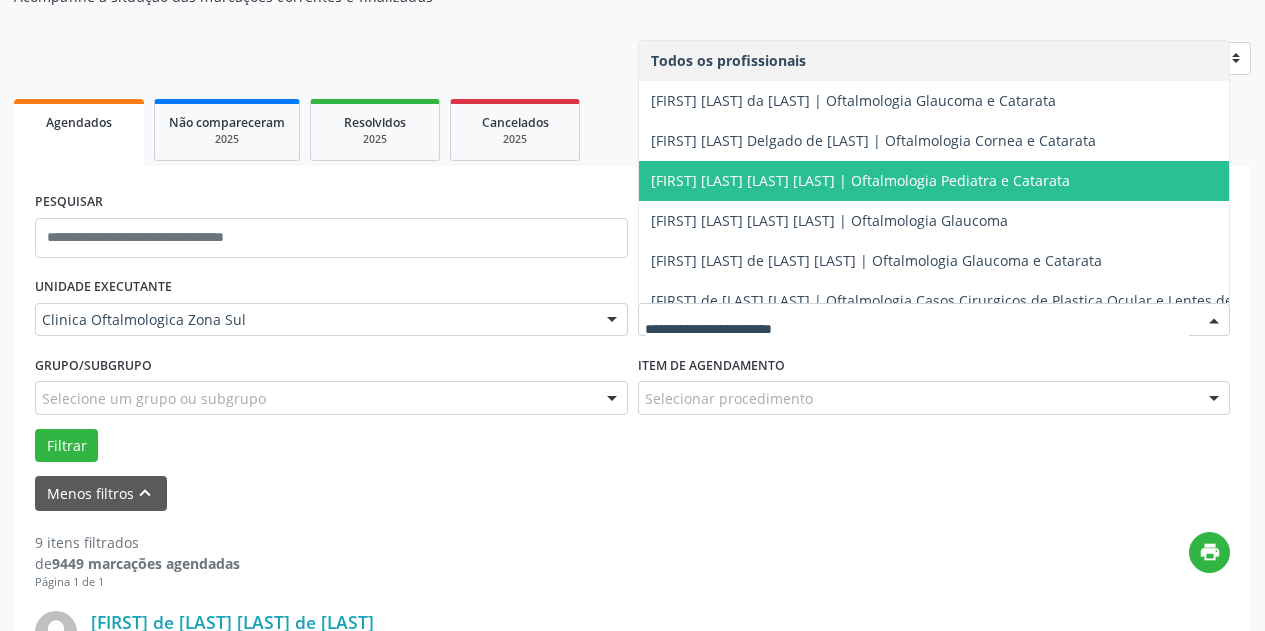 click on "[FIRST] [LAST] [LAST] [LAST] | Oftalmologia Pediatra e Catarata" at bounding box center [970, 181] 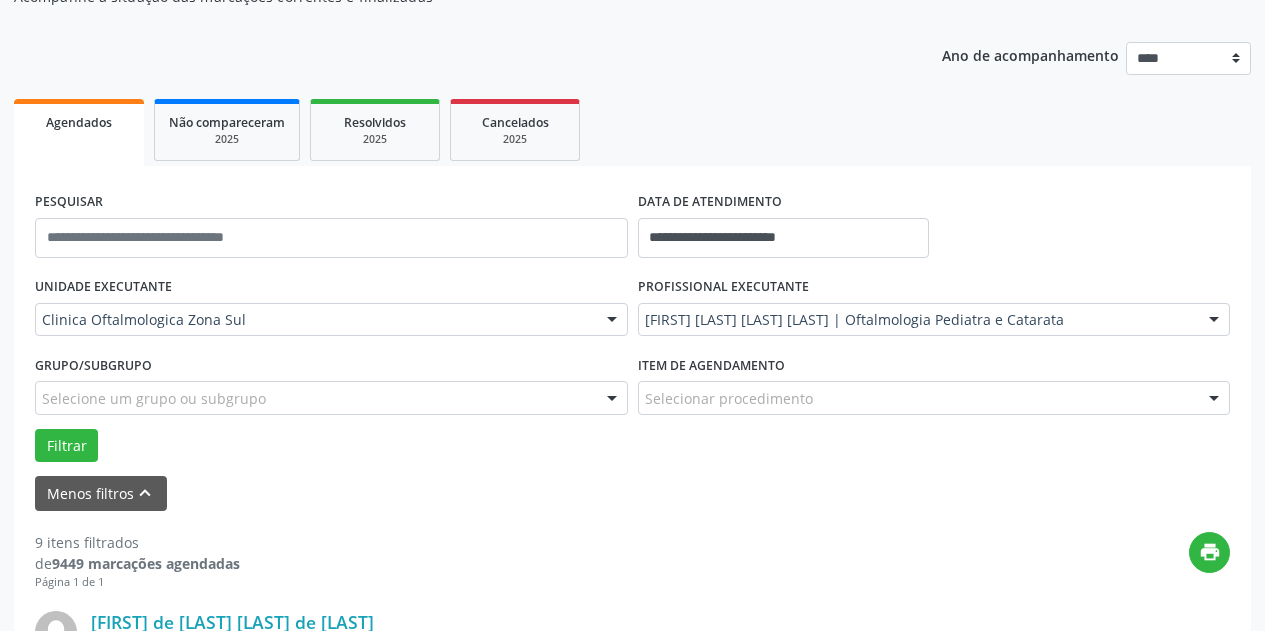 click on "Selecione um grupo ou subgrupo" at bounding box center [331, 398] 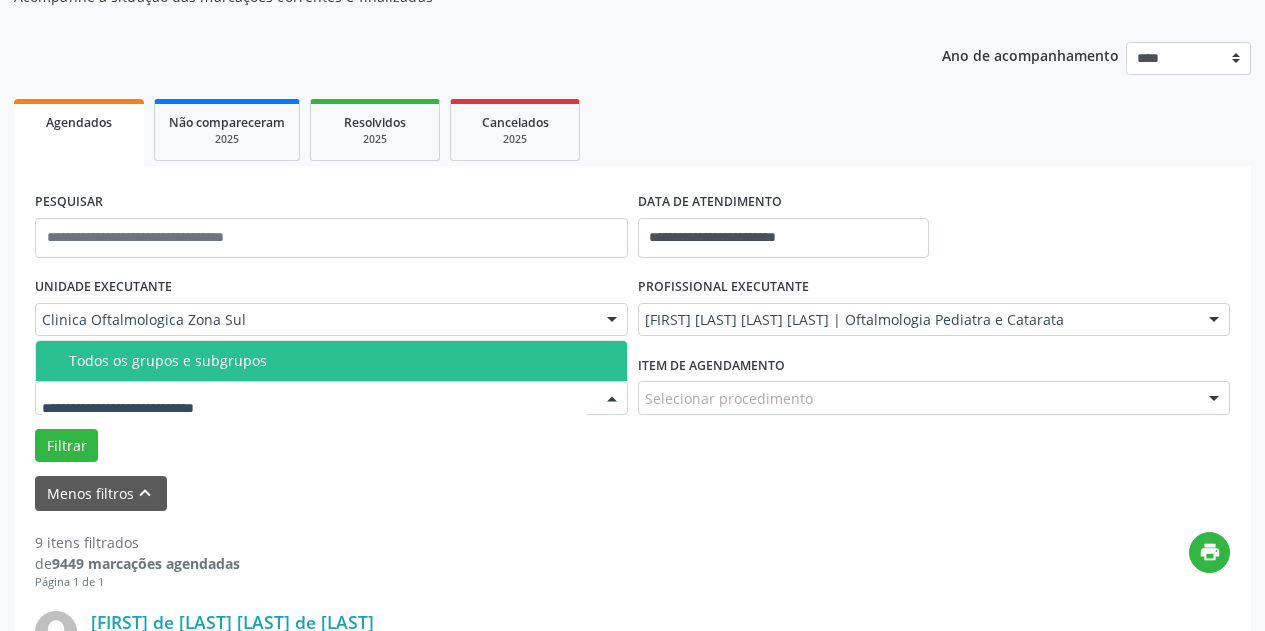 click on "Todos os grupos e subgrupos" at bounding box center (342, 361) 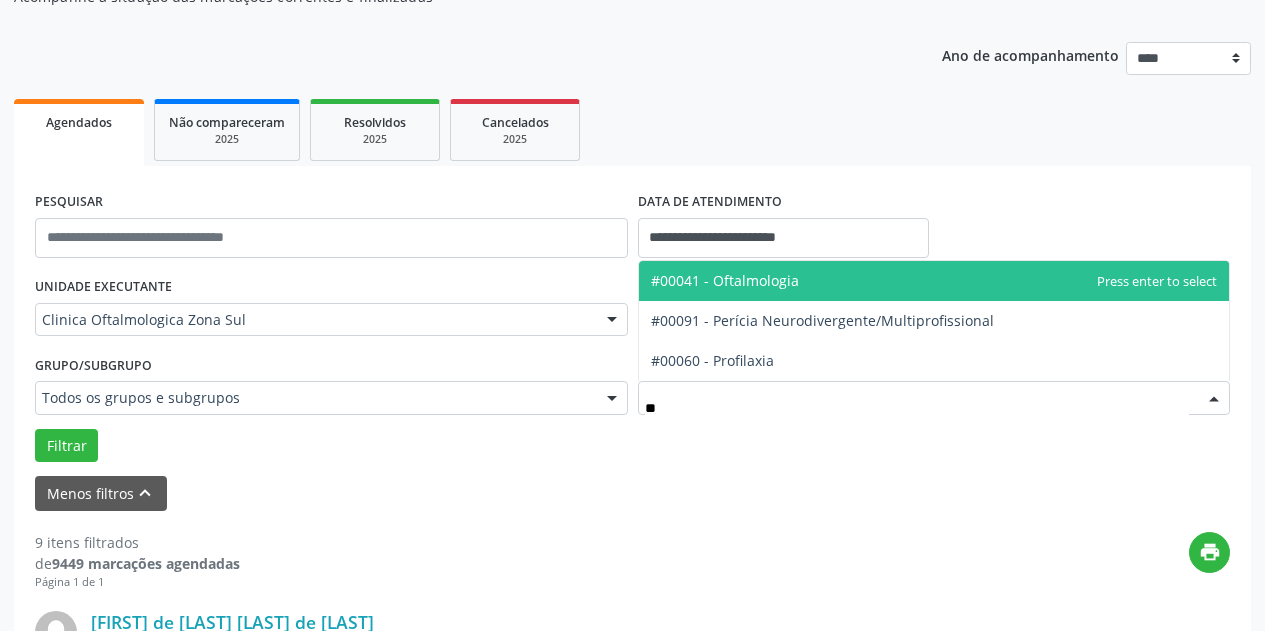 type on "***" 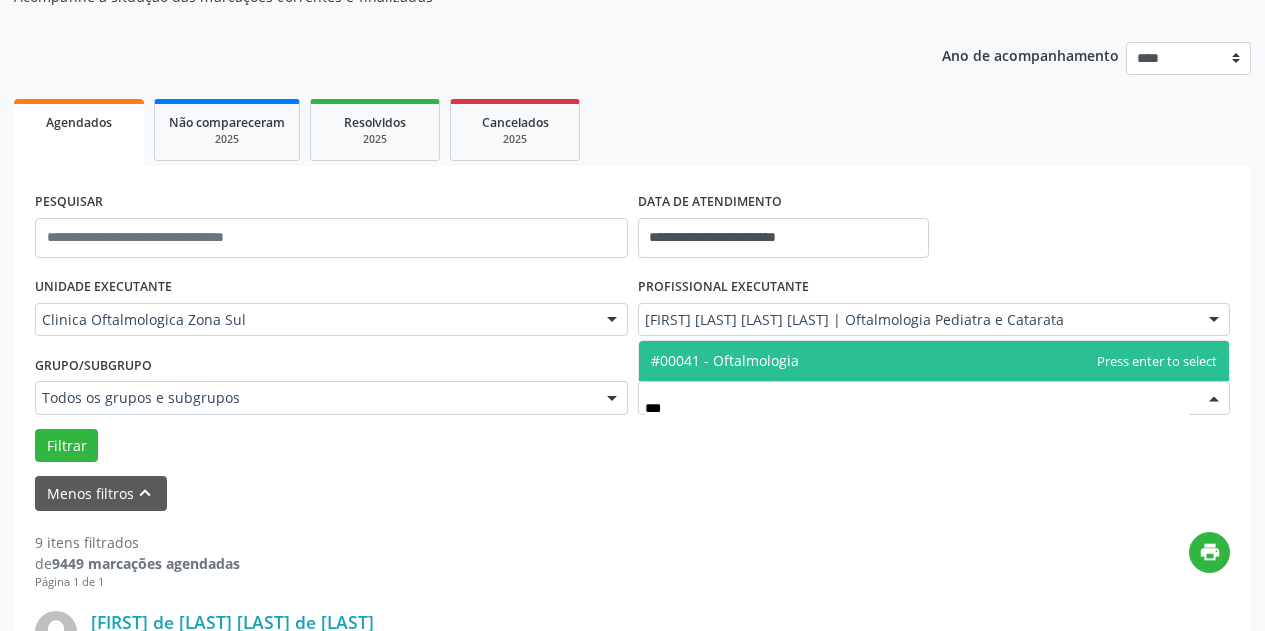 click on "#00041 - Oftalmologia" at bounding box center [725, 360] 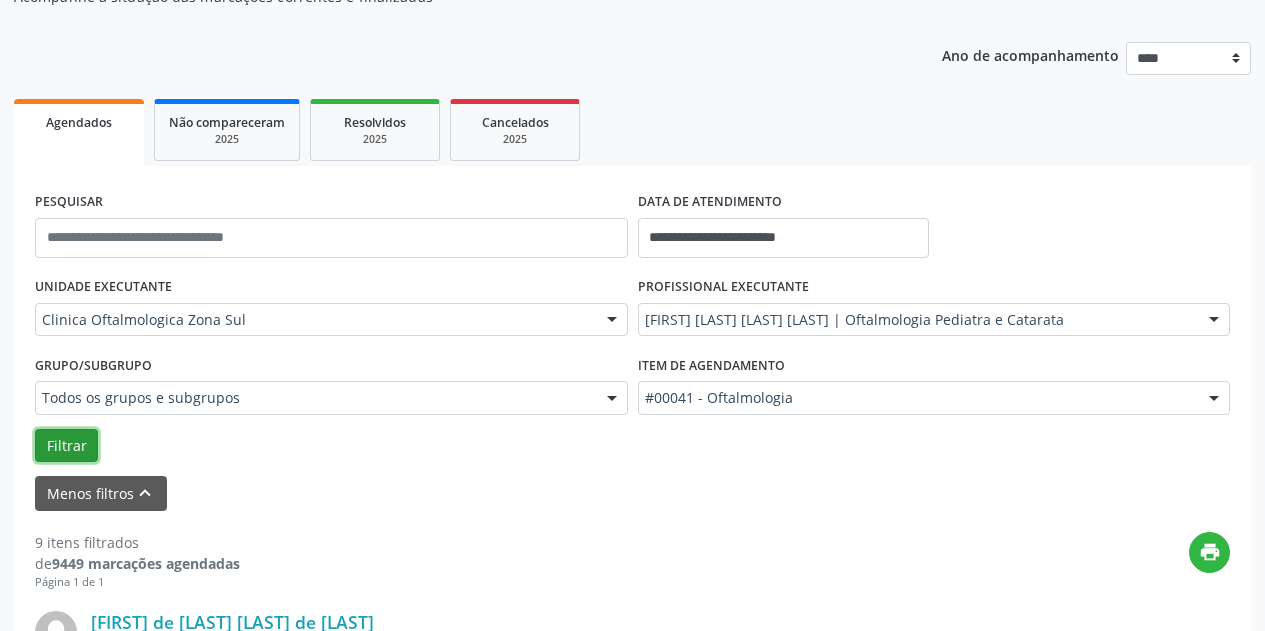 click on "Filtrar" at bounding box center (66, 446) 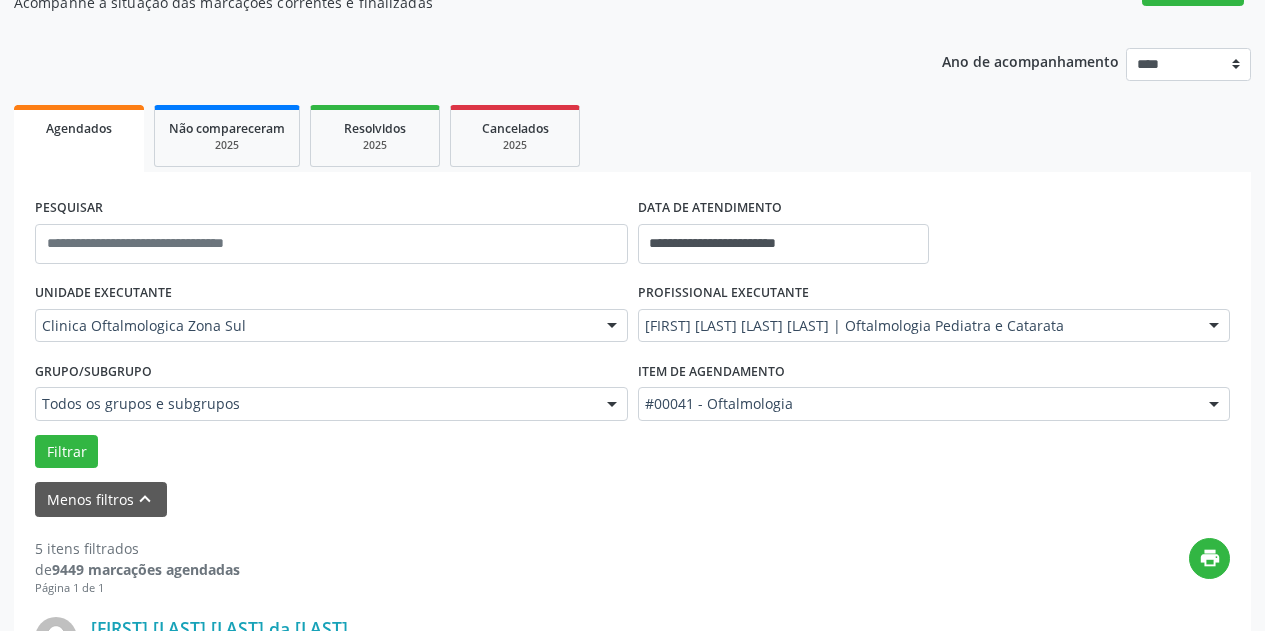 scroll, scrollTop: 186, scrollLeft: 0, axis: vertical 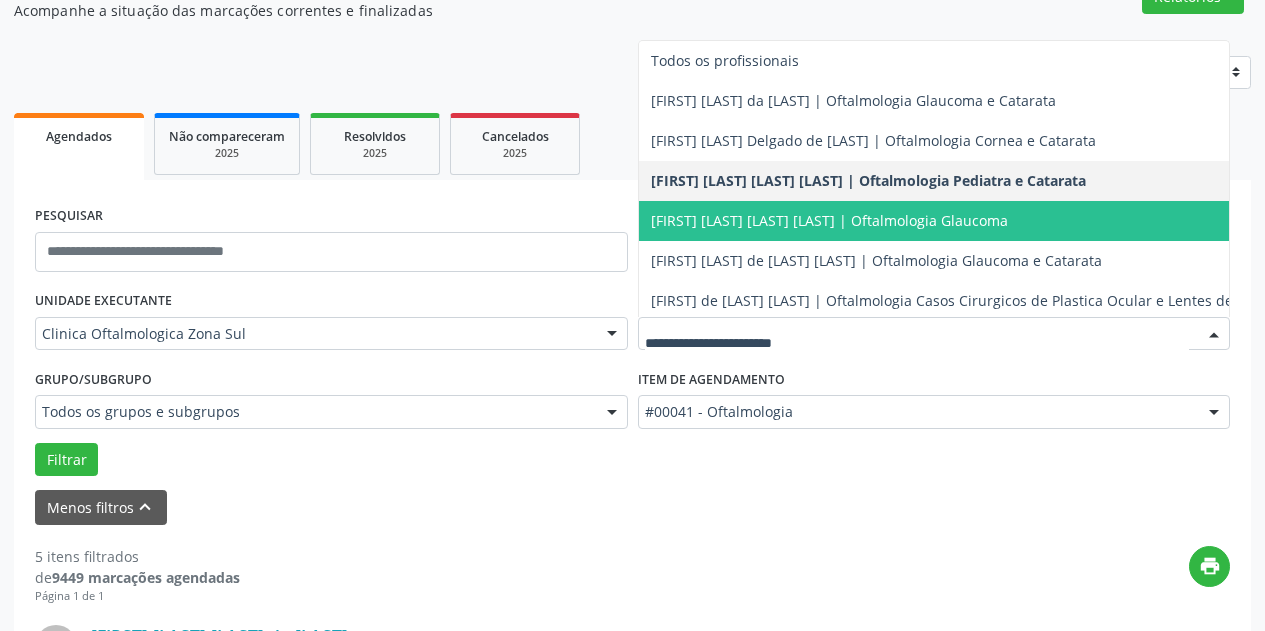 click on "[FIRST] [LAST] [LAST] [LAST] | Oftalmologia Glaucoma" at bounding box center (829, 220) 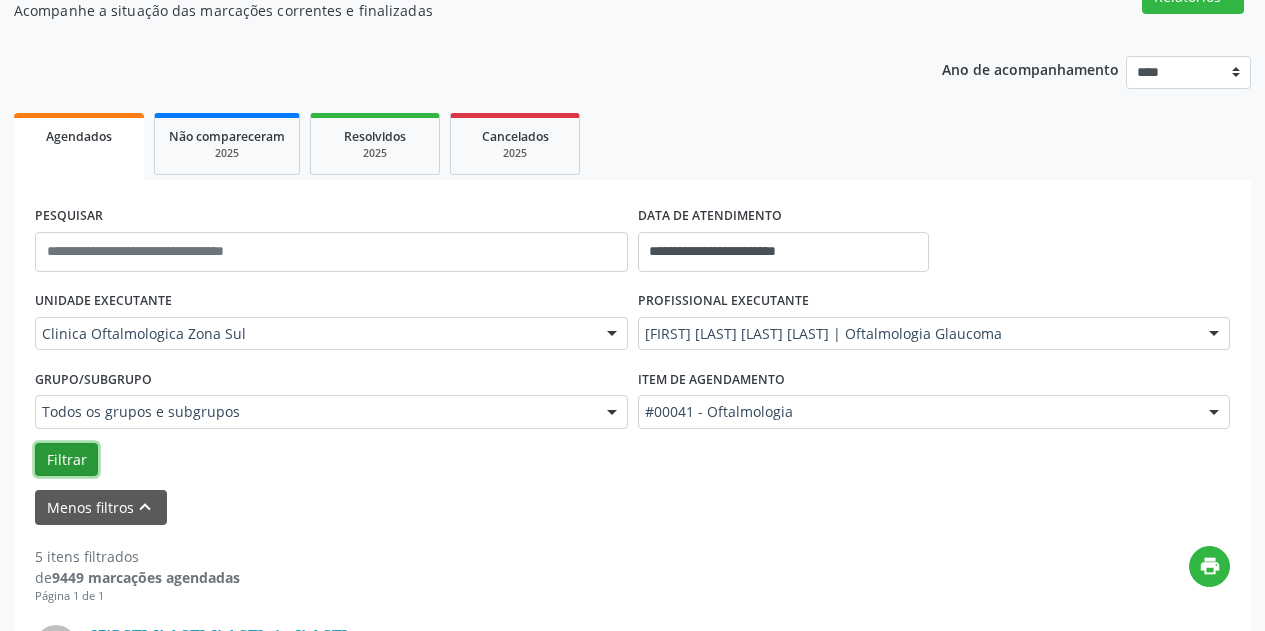click on "Filtrar" at bounding box center (66, 460) 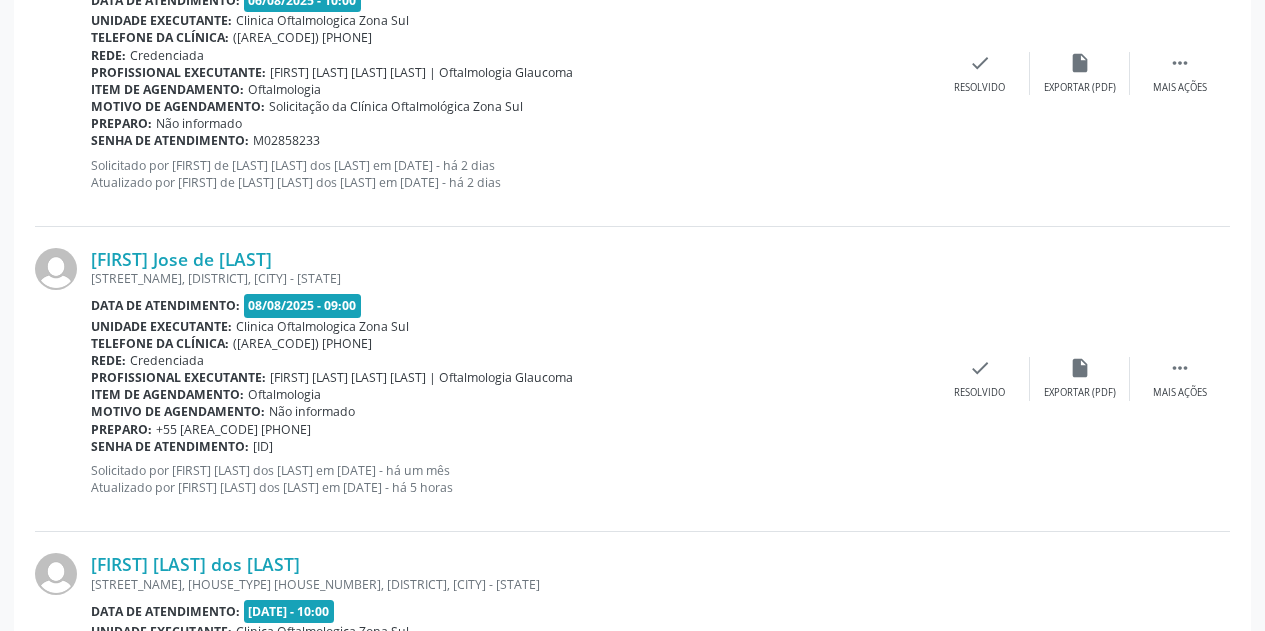 scroll, scrollTop: 900, scrollLeft: 0, axis: vertical 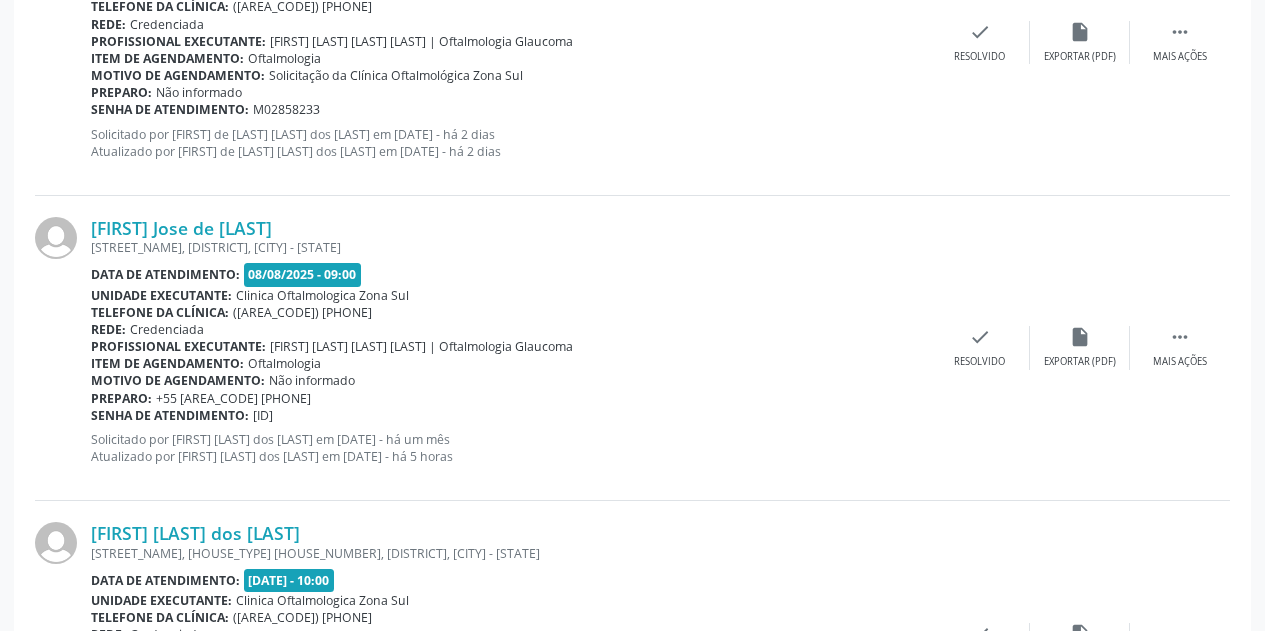 click on "Telefone da clínica:
([AREA_CODE]) [PHONE]" at bounding box center (510, 312) 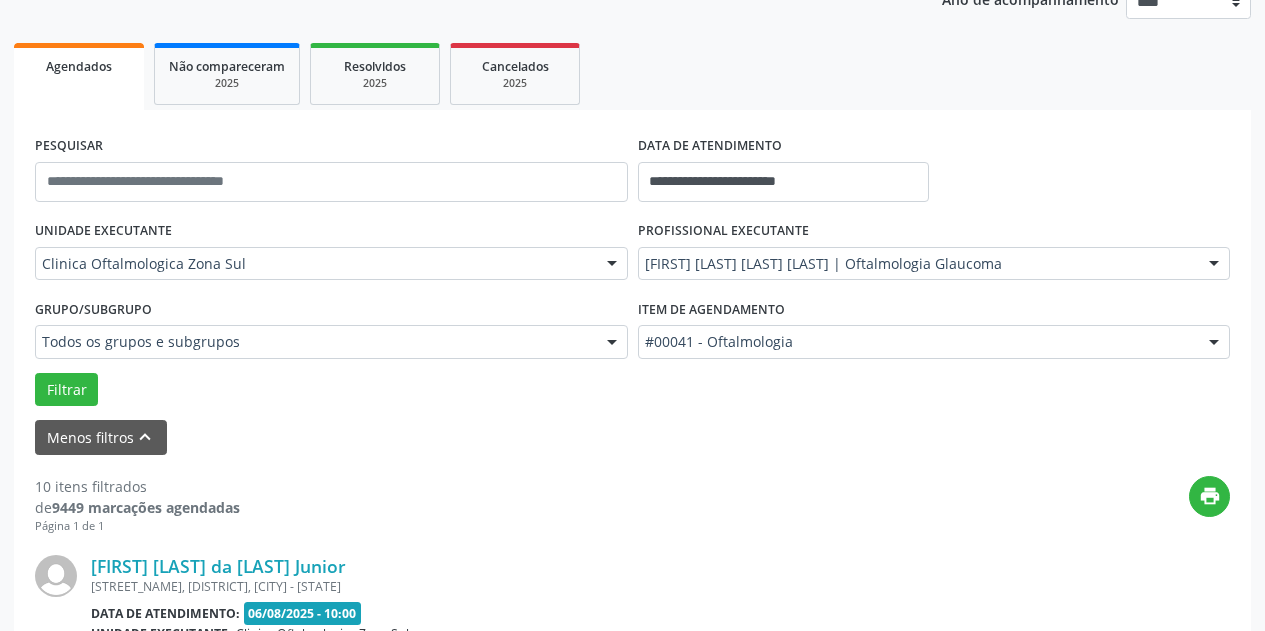 scroll, scrollTop: 262, scrollLeft: 0, axis: vertical 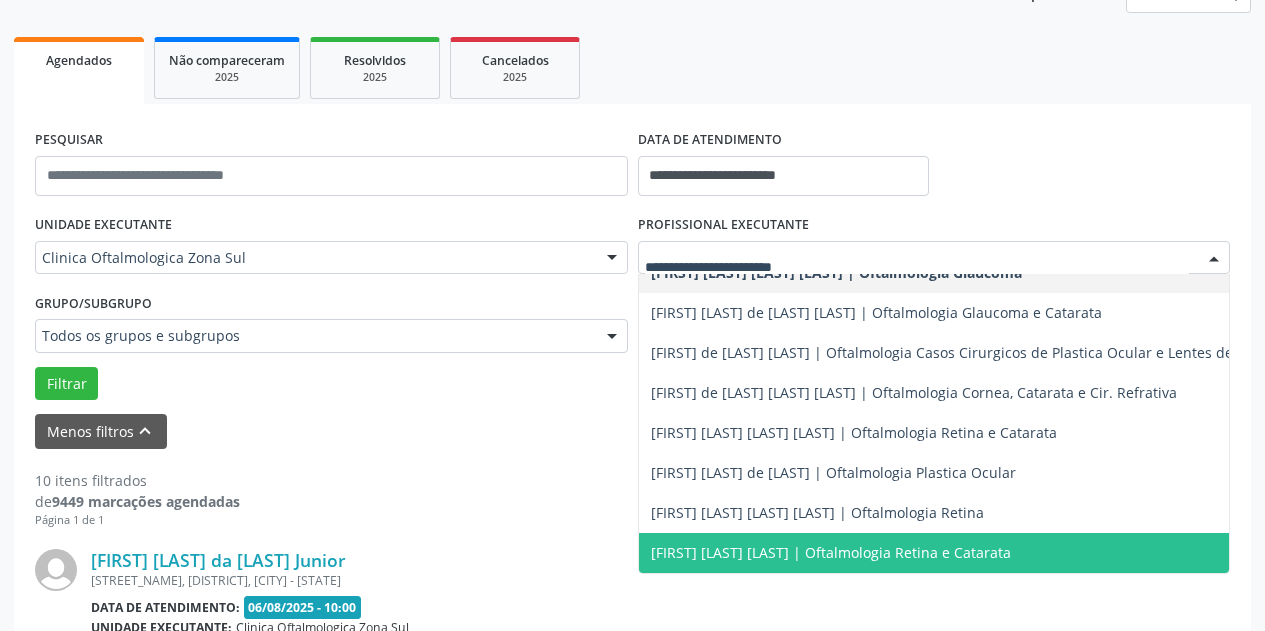 click on "[FIRST] [LAST] [LAST] | Oftalmologia Retina e Catarata" at bounding box center (831, 552) 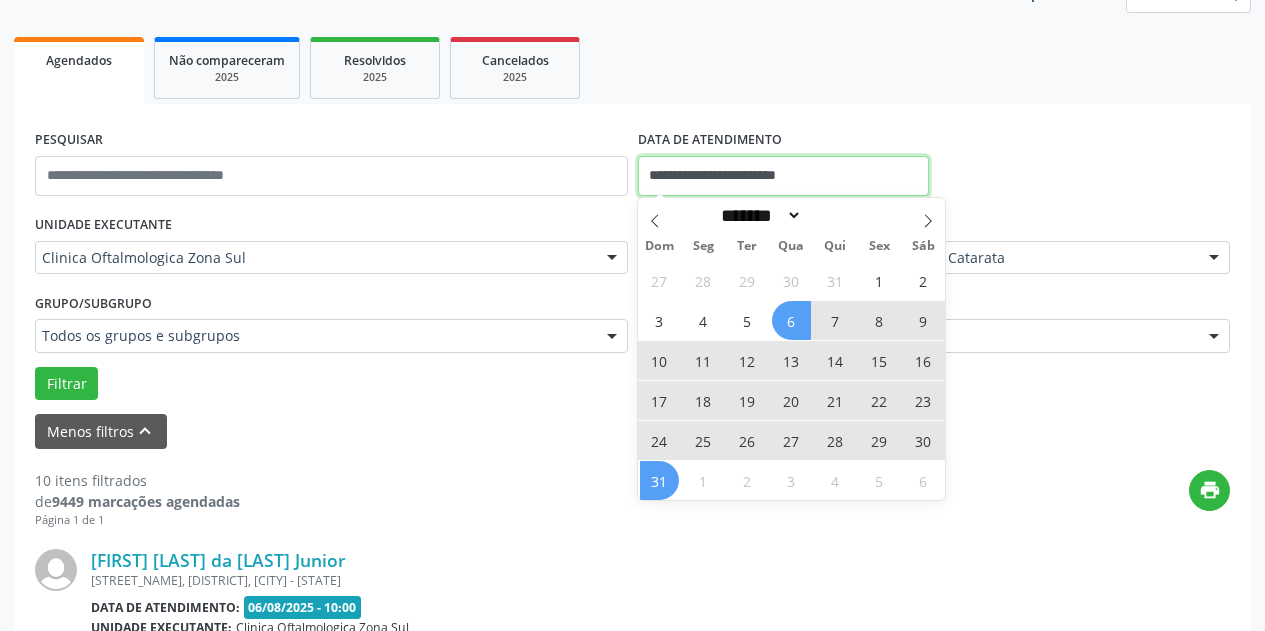click on "**********" at bounding box center [783, 176] 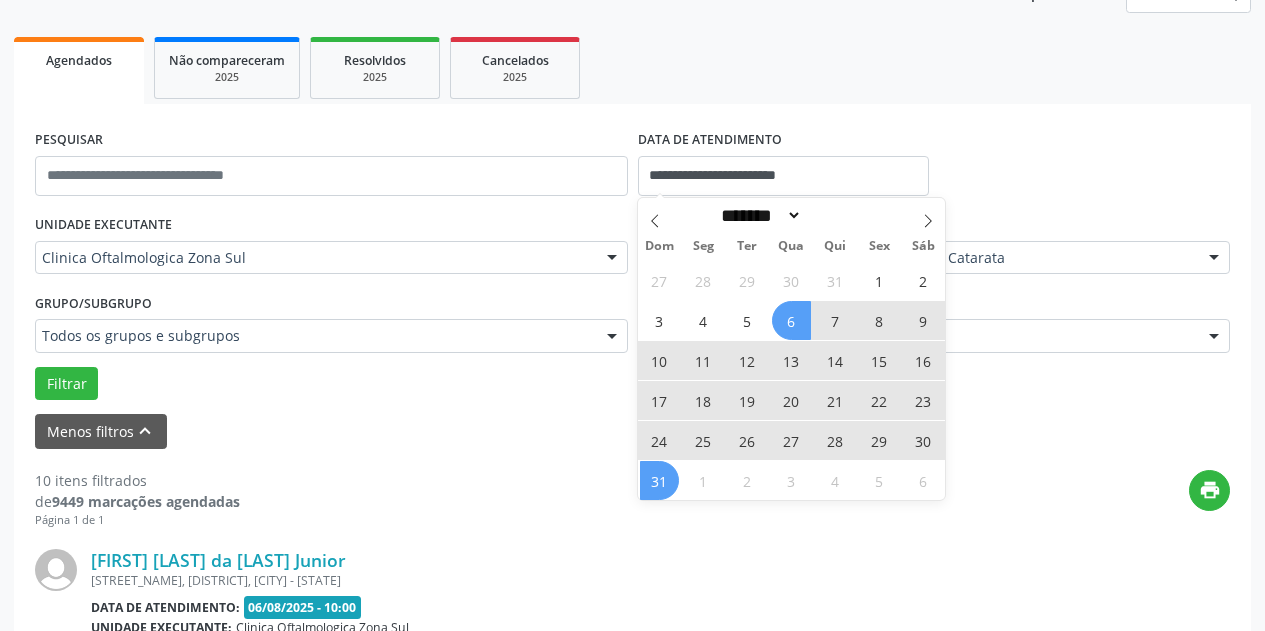 click on "6" at bounding box center (791, 320) 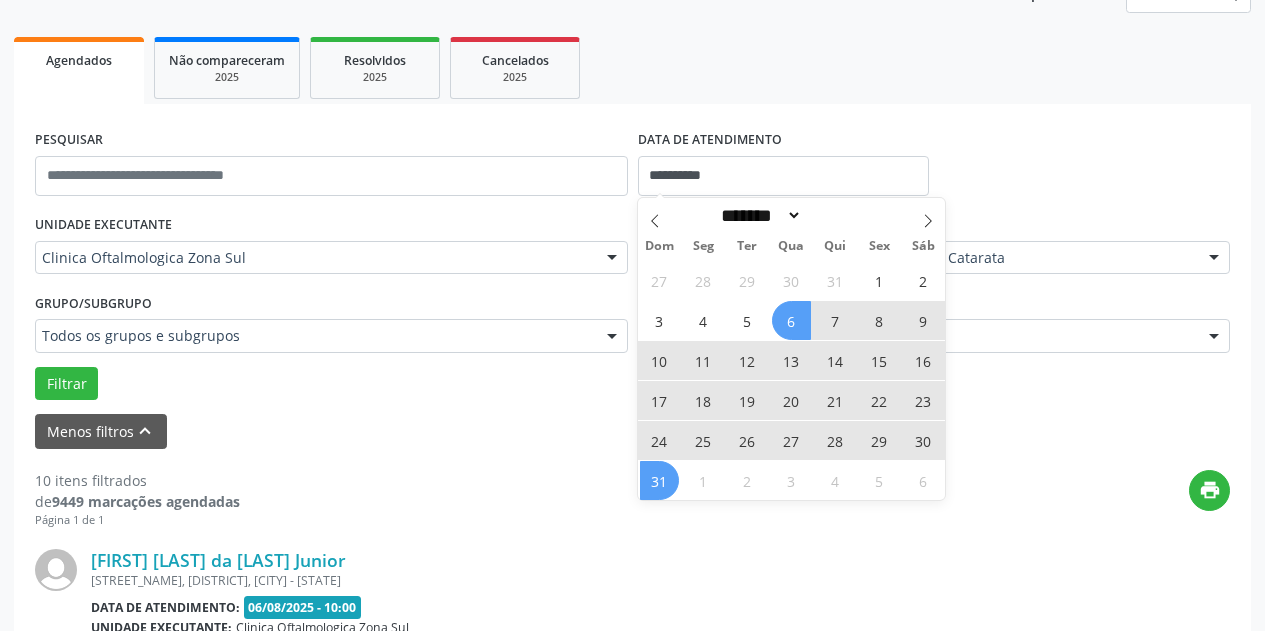 click on "31" at bounding box center (659, 480) 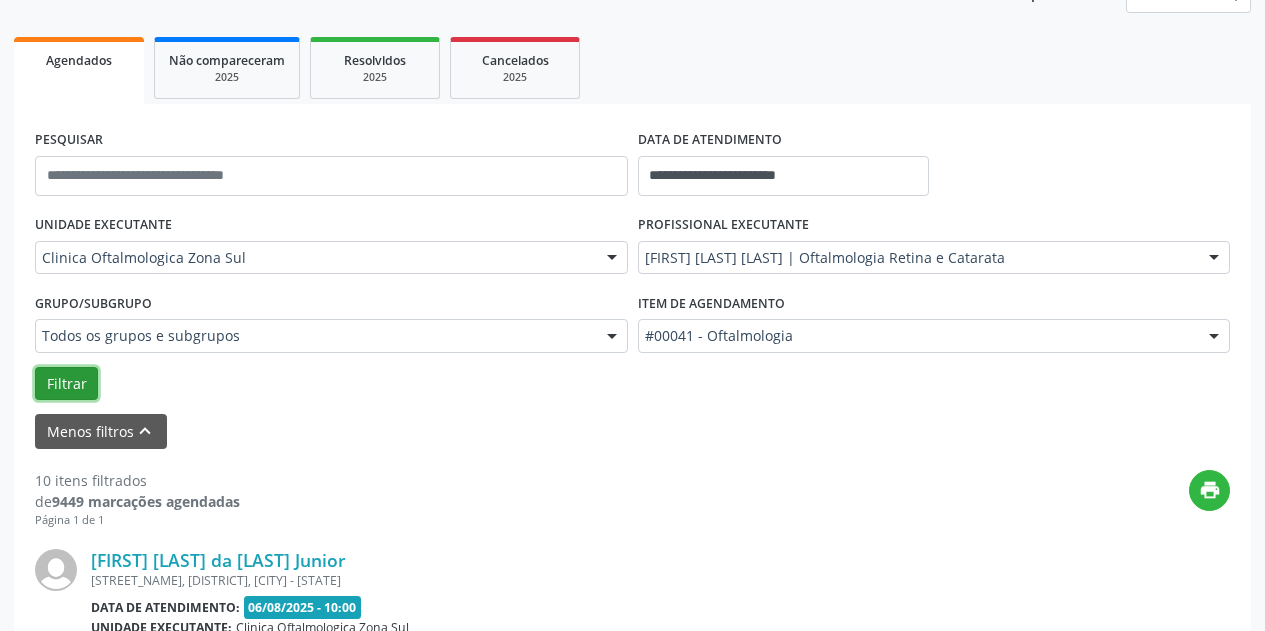 click on "Filtrar" at bounding box center [66, 384] 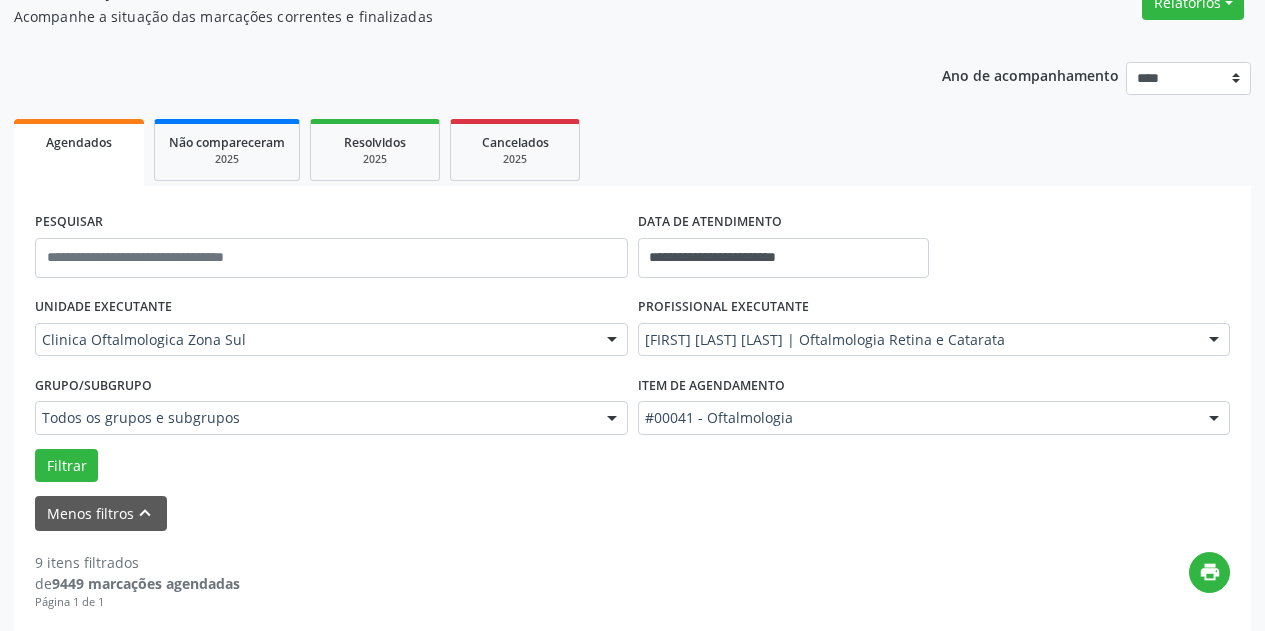scroll, scrollTop: 200, scrollLeft: 0, axis: vertical 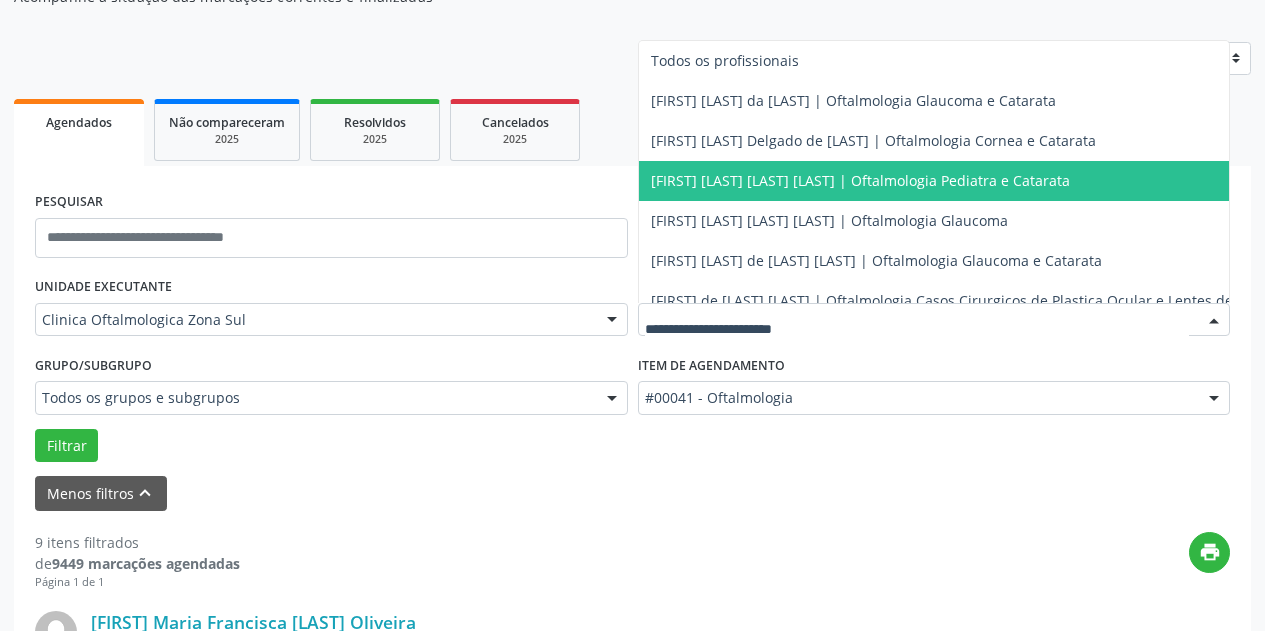 click on "[FIRST] [LAST] [LAST] [LAST] | Oftalmologia Pediatra e Catarata" at bounding box center [860, 180] 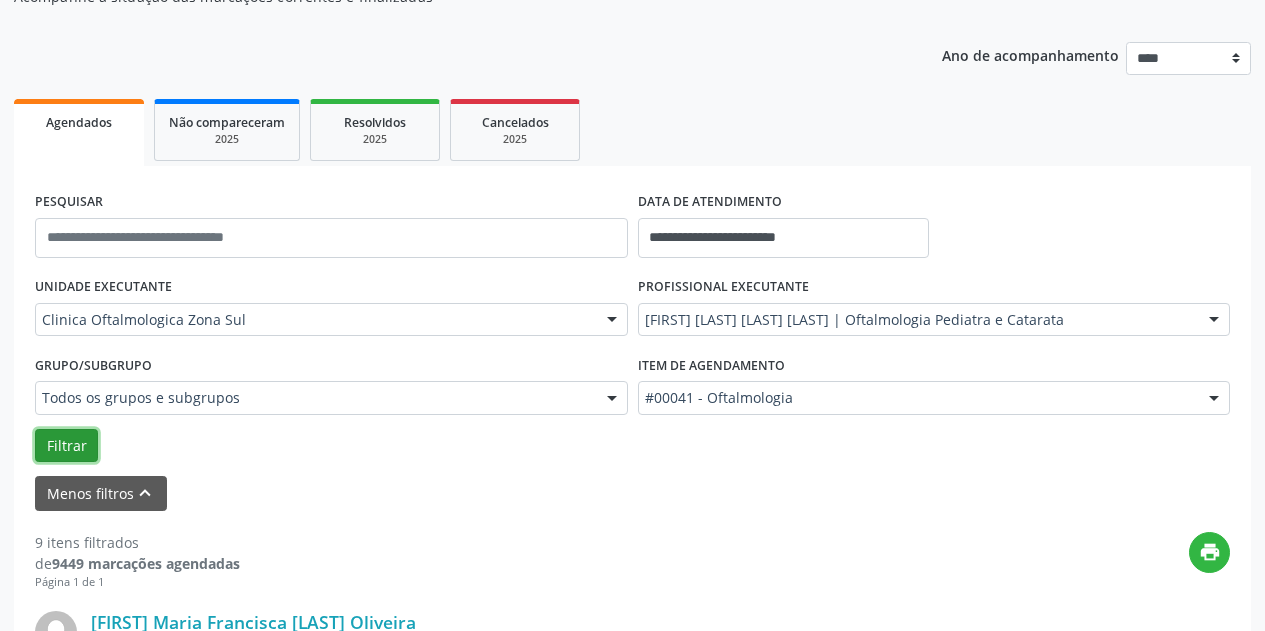 click on "Filtrar" at bounding box center (66, 446) 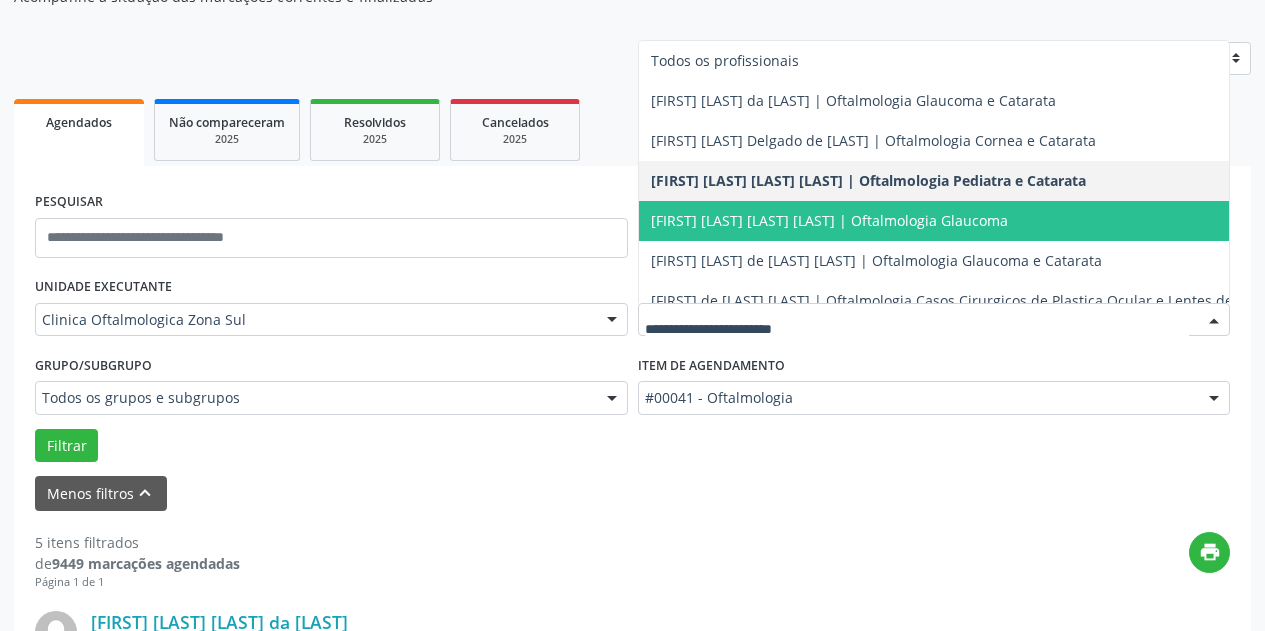 click on "[FIRST] [LAST] [LAST] [LAST] | Oftalmologia Glaucoma" at bounding box center [829, 220] 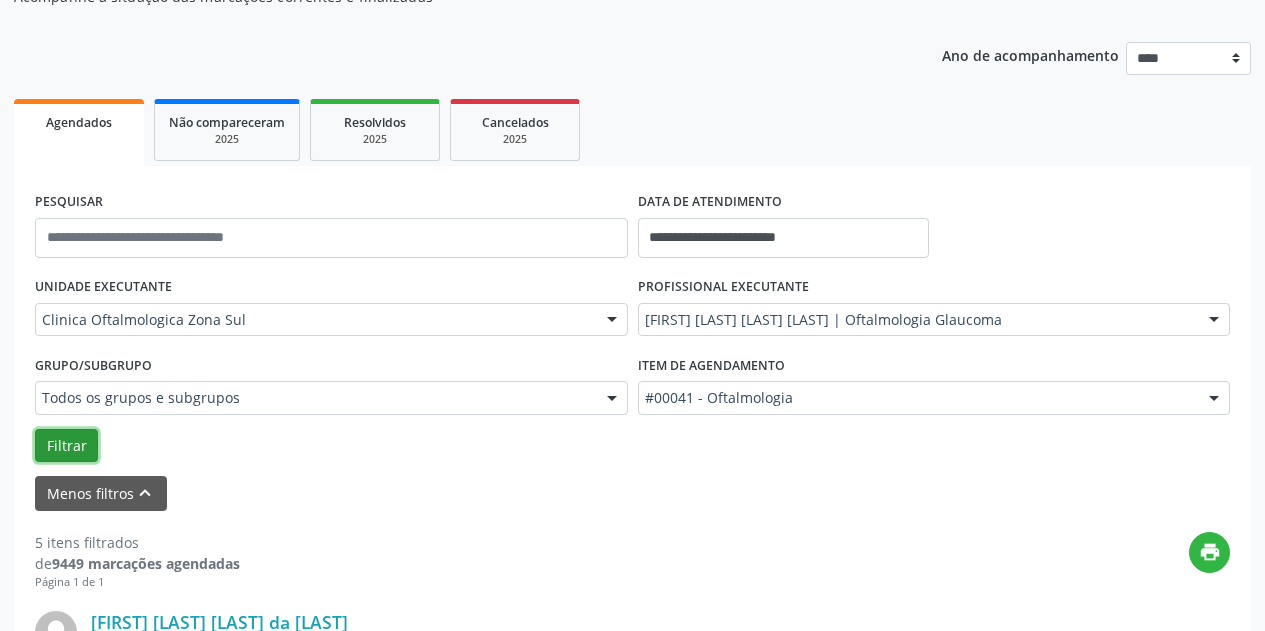 click on "Filtrar" at bounding box center [66, 446] 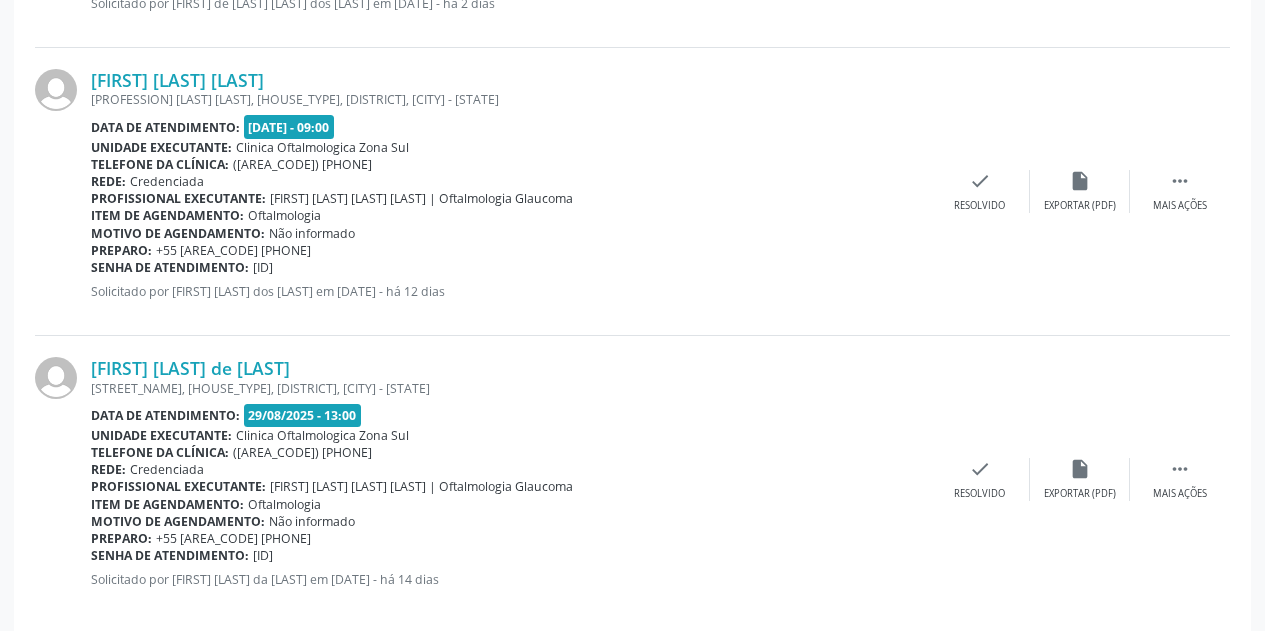 scroll, scrollTop: 3127, scrollLeft: 0, axis: vertical 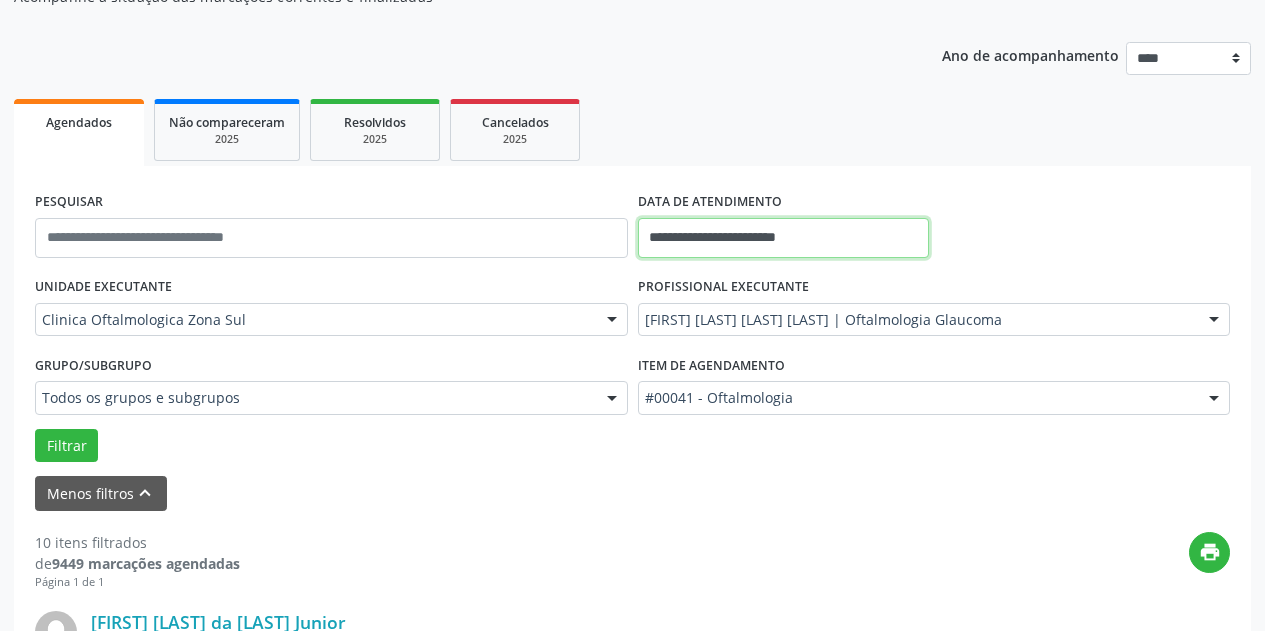 click on "**********" at bounding box center [783, 238] 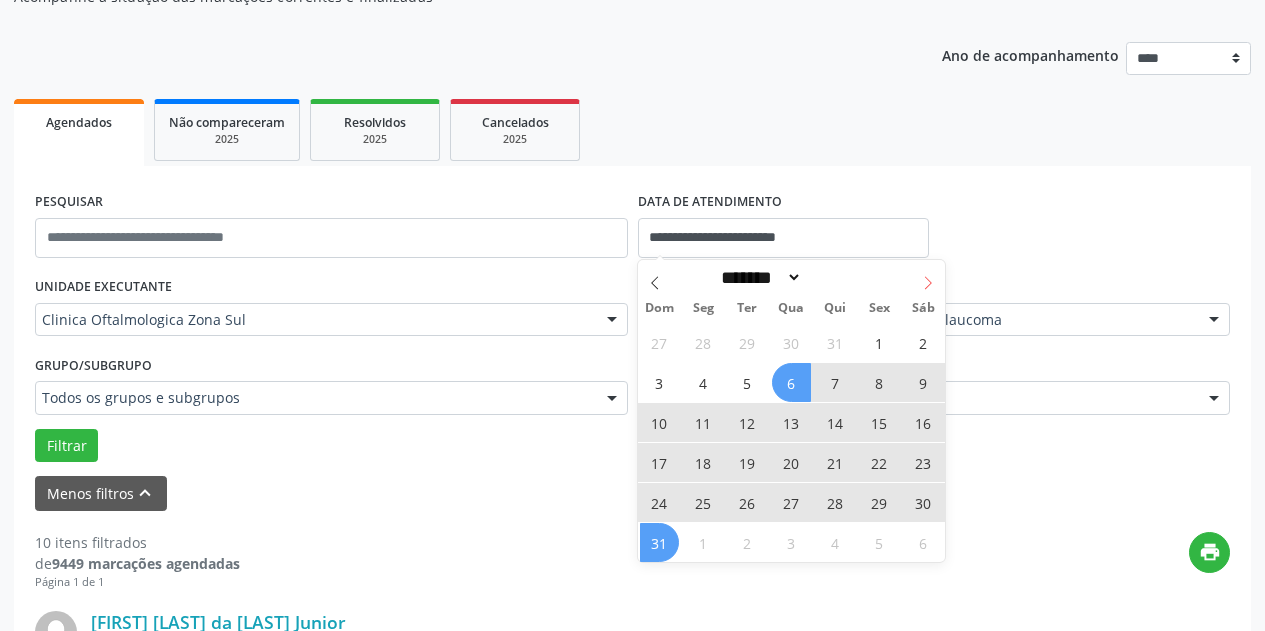 click 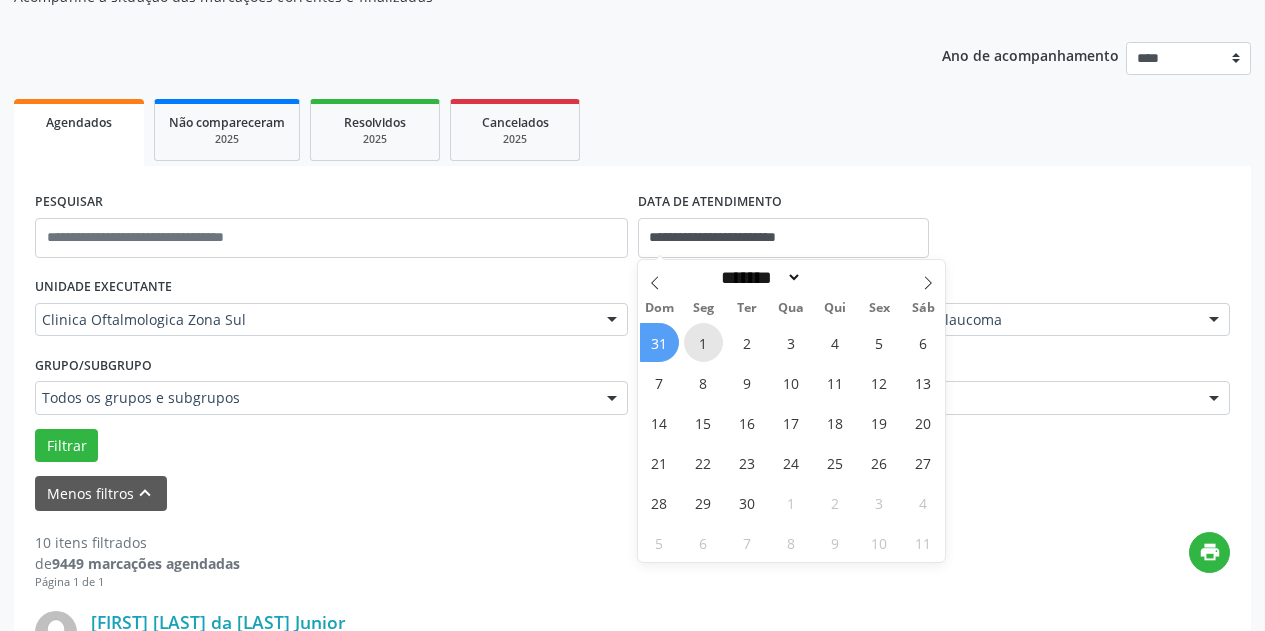 click on "1" at bounding box center (703, 342) 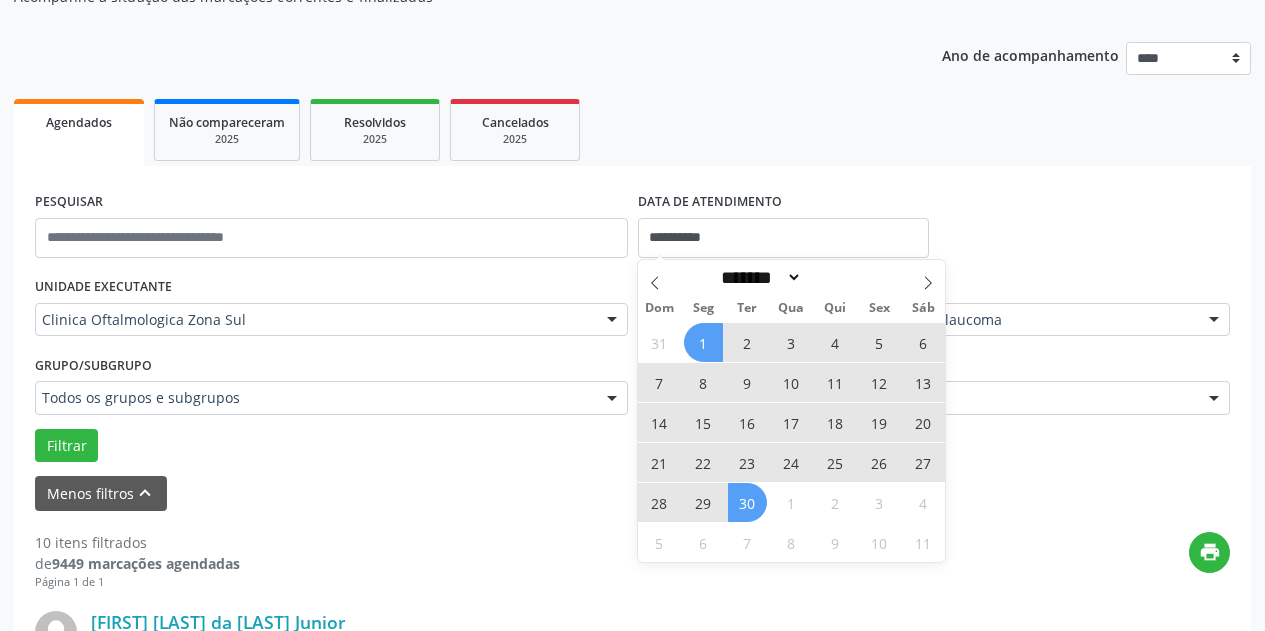 click on "30" at bounding box center [747, 502] 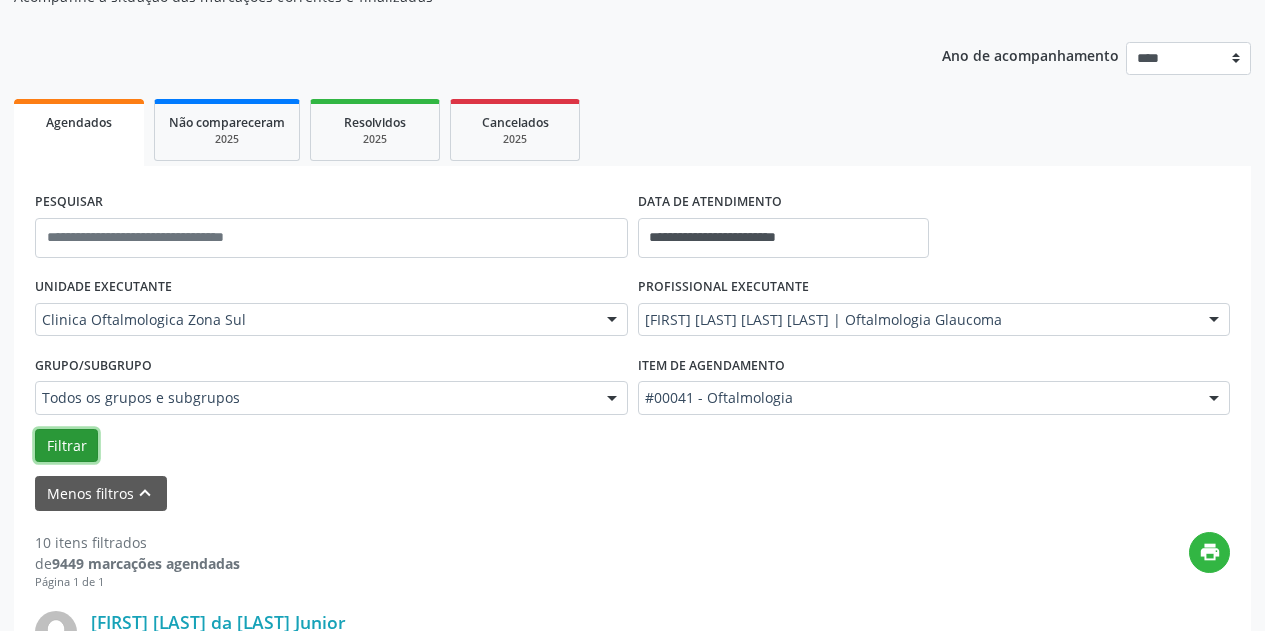 click on "Filtrar" at bounding box center (66, 446) 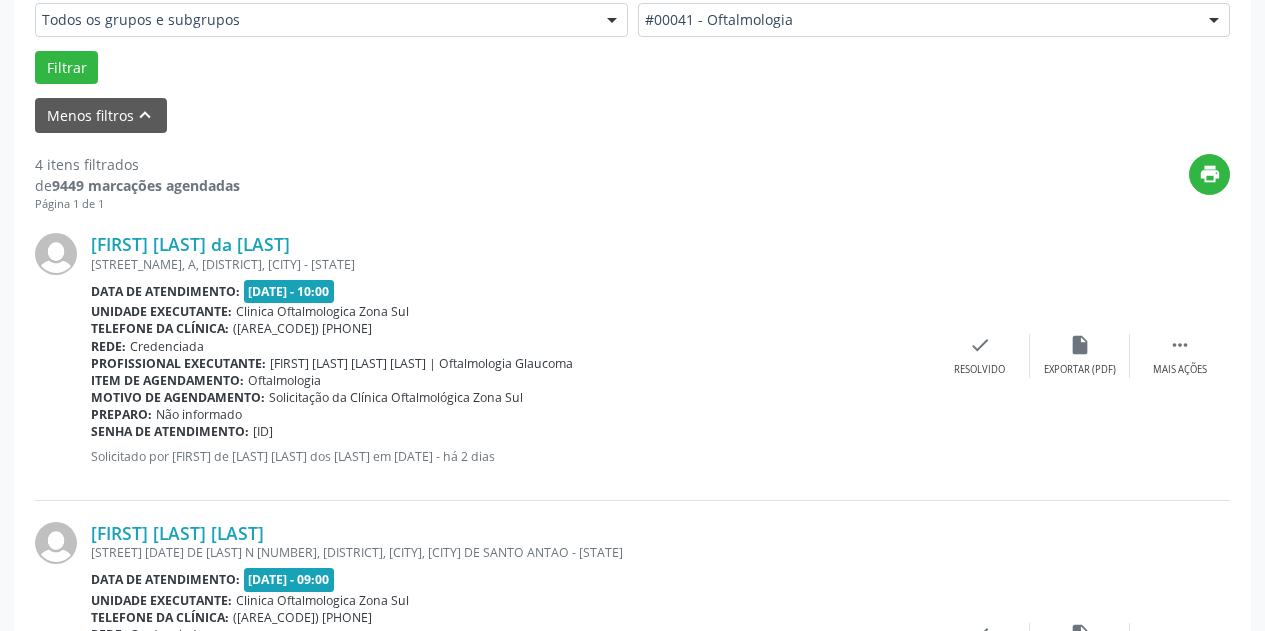 scroll, scrollTop: 546, scrollLeft: 0, axis: vertical 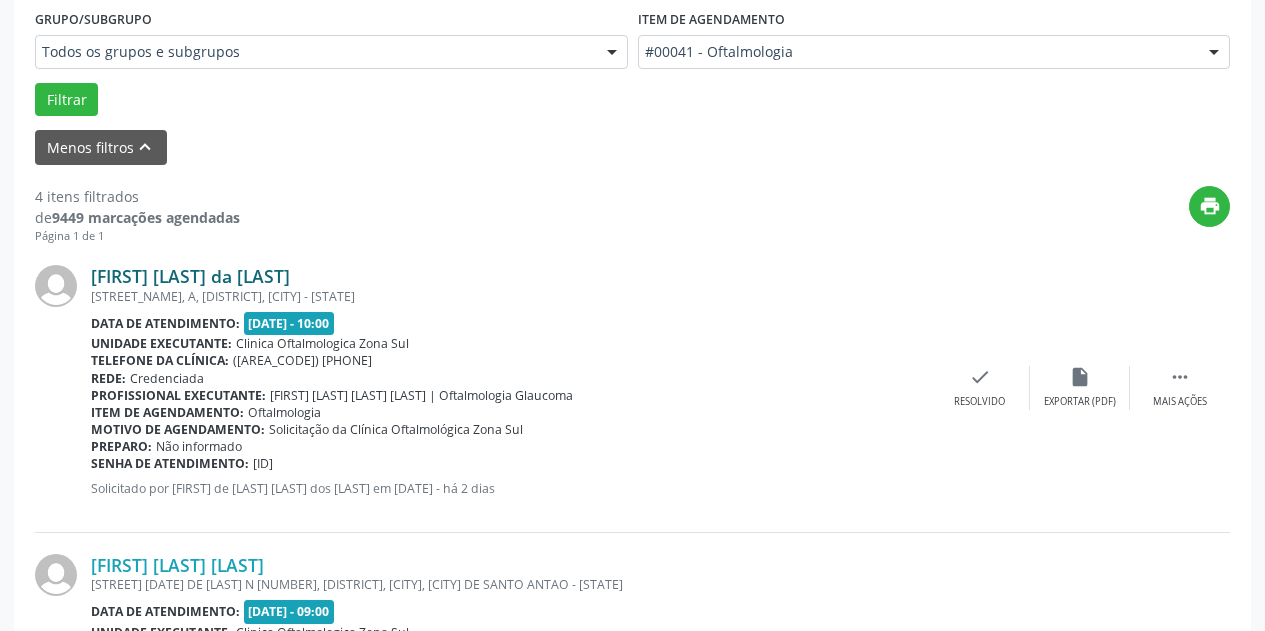 click on "[FIRST] [LAST] da [LAST]" at bounding box center [190, 276] 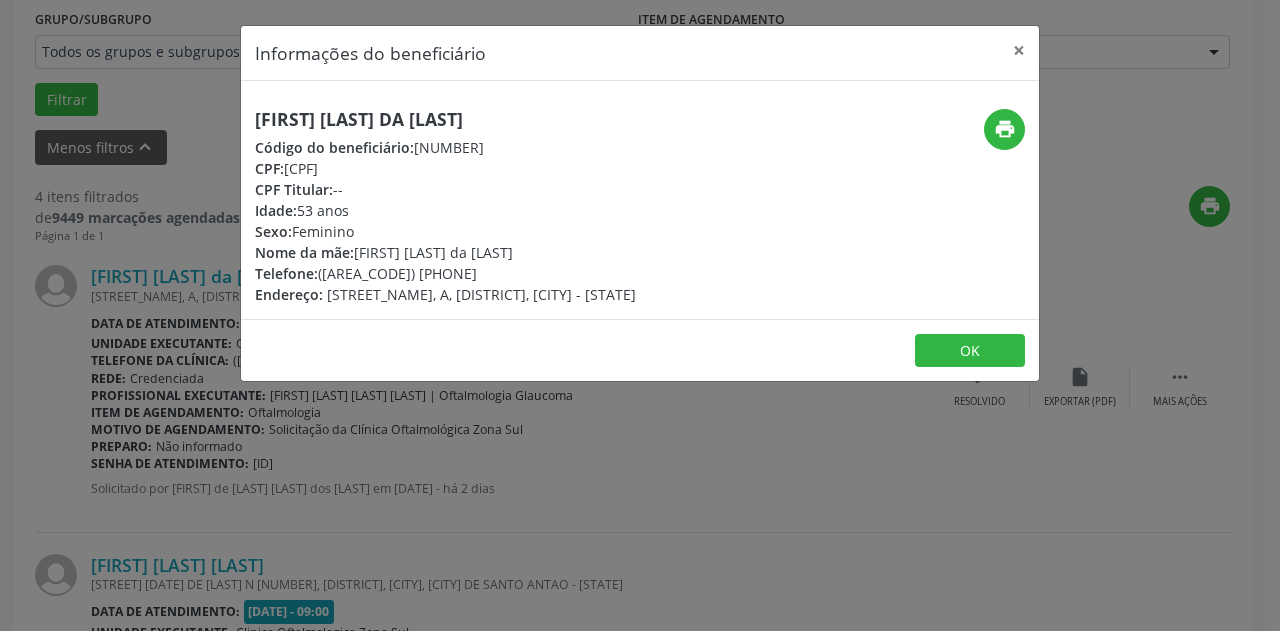 drag, startPoint x: 597, startPoint y: 118, endPoint x: 251, endPoint y: 126, distance: 346.09247 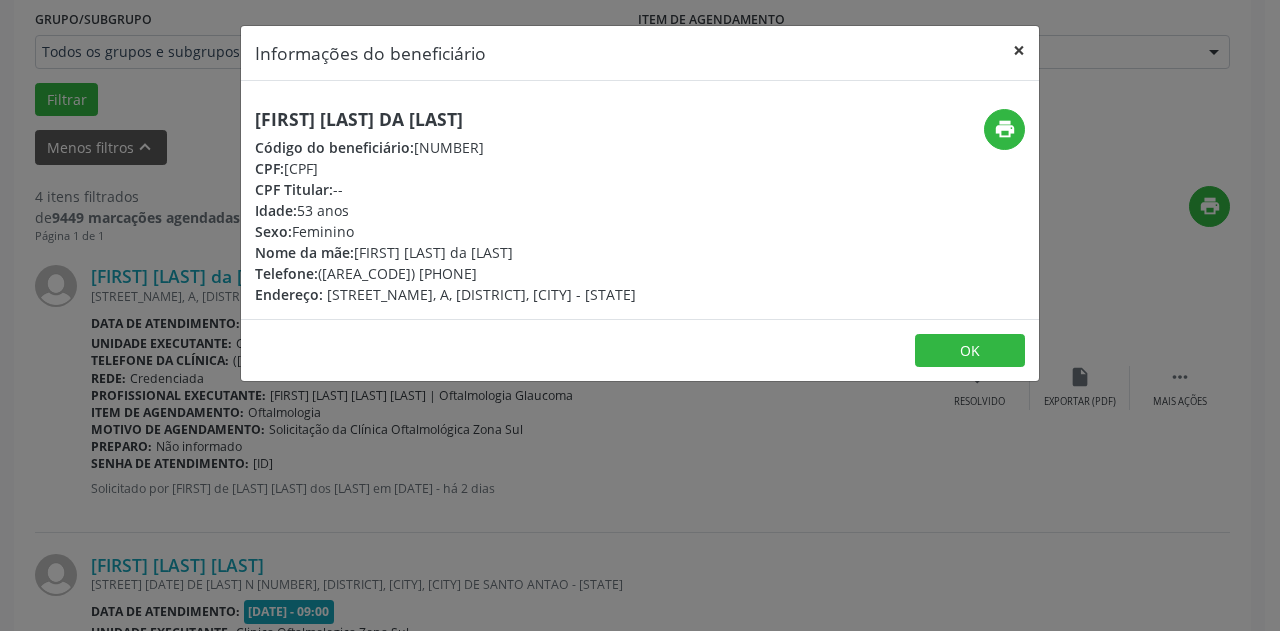 click on "×" at bounding box center (1019, 50) 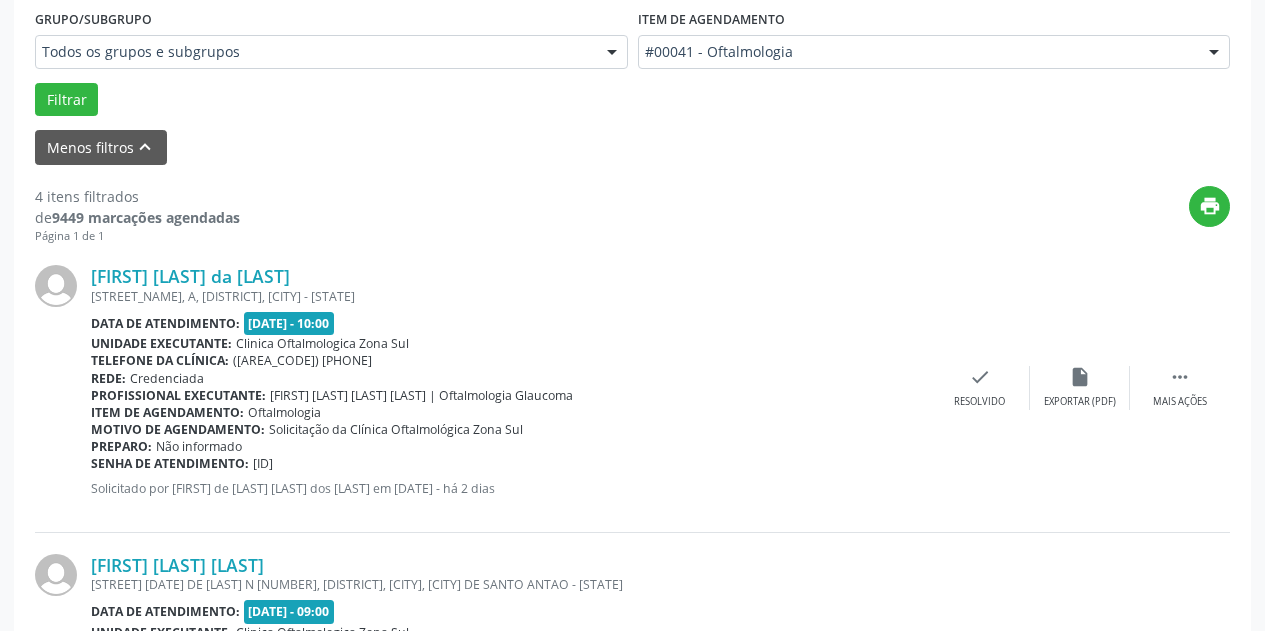 drag, startPoint x: 329, startPoint y: 469, endPoint x: 92, endPoint y: 469, distance: 237 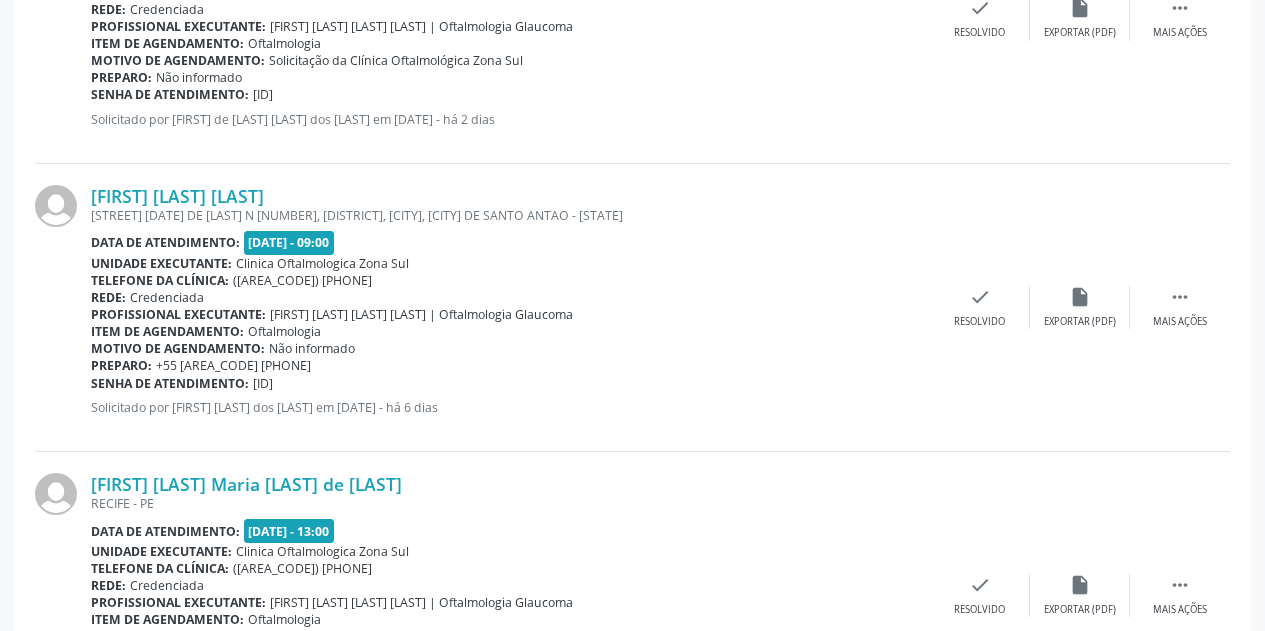 scroll, scrollTop: 946, scrollLeft: 0, axis: vertical 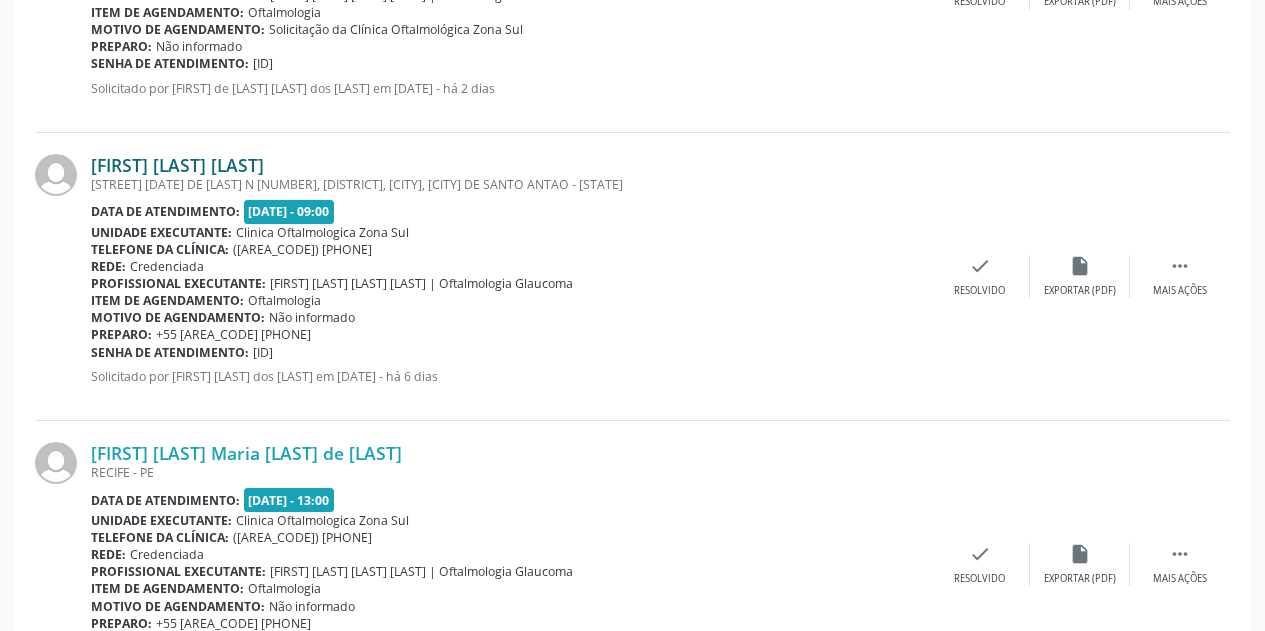 click on "[FIRST] [LAST] [LAST]" at bounding box center (177, 165) 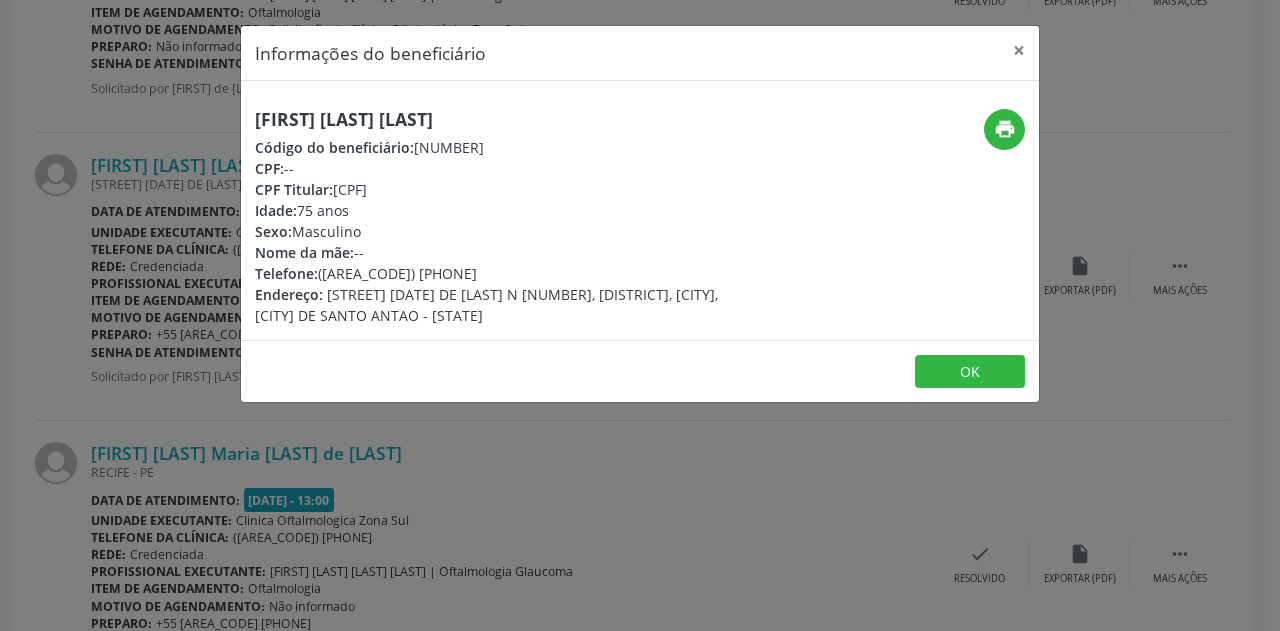 drag, startPoint x: 514, startPoint y: 109, endPoint x: 233, endPoint y: 116, distance: 281.0872 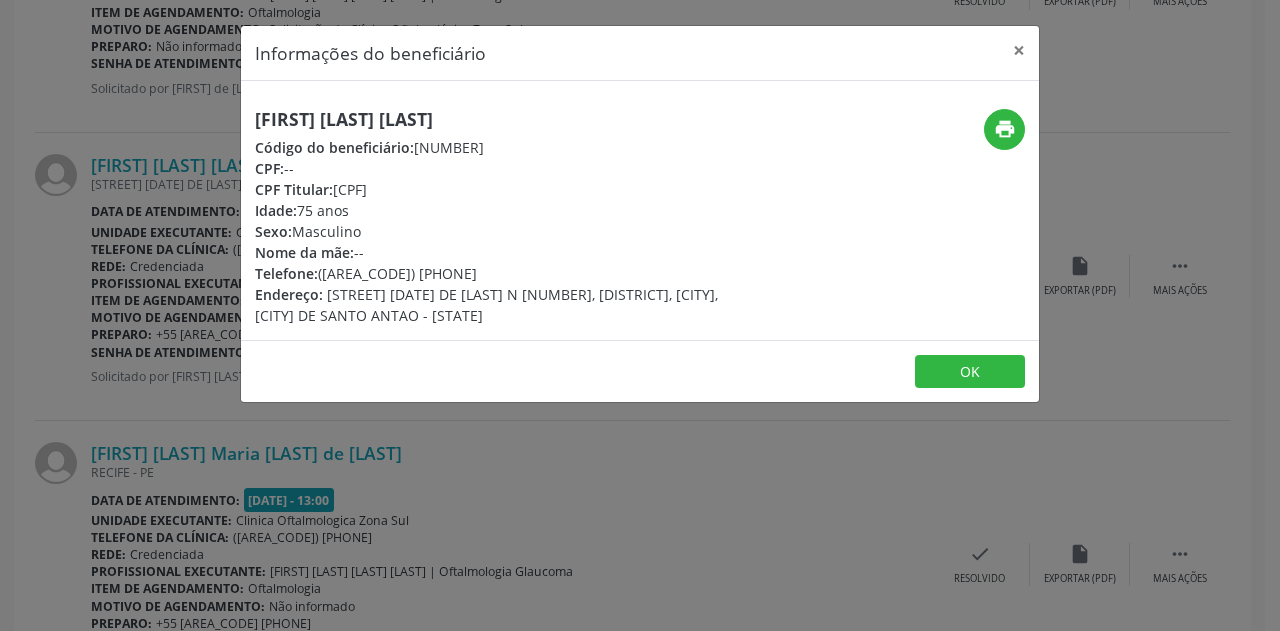 drag, startPoint x: 447, startPoint y: 268, endPoint x: 352, endPoint y: 278, distance: 95.524864 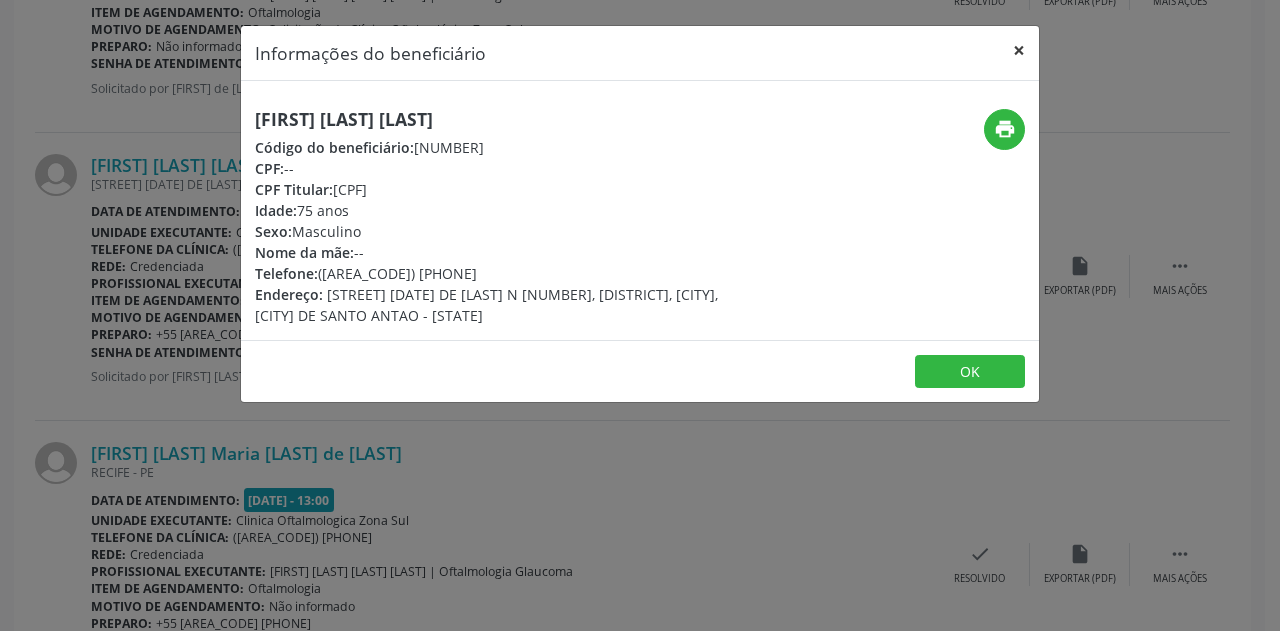 click on "×" at bounding box center (1019, 50) 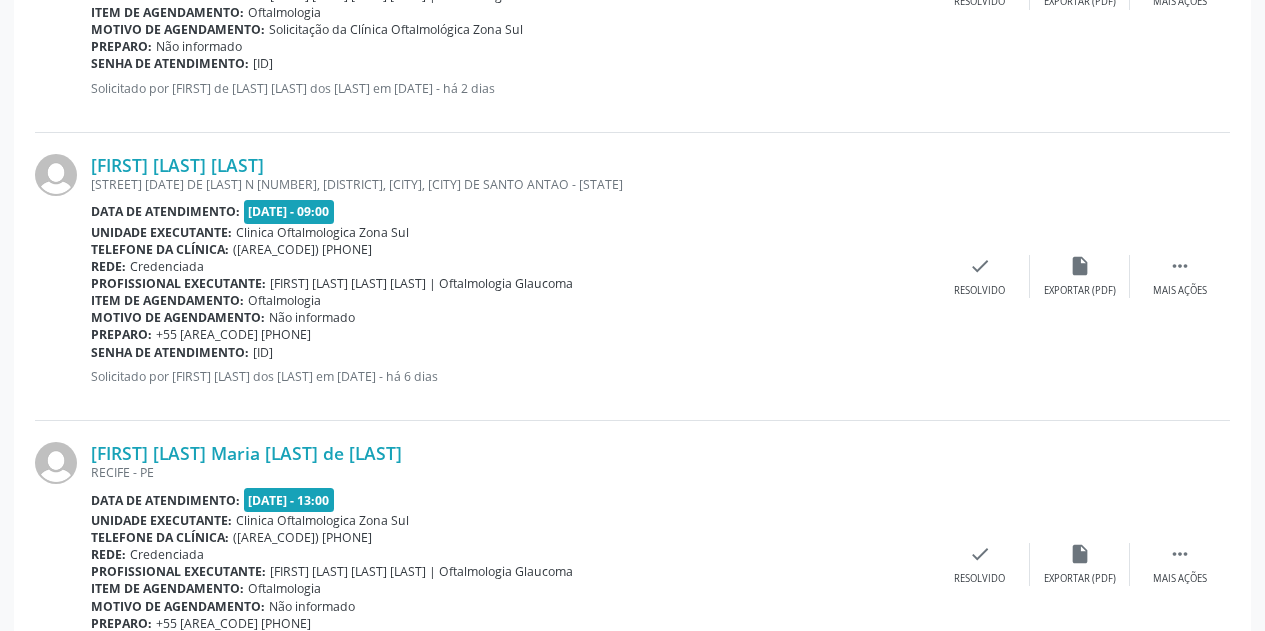 drag, startPoint x: 327, startPoint y: 352, endPoint x: 93, endPoint y: 352, distance: 234 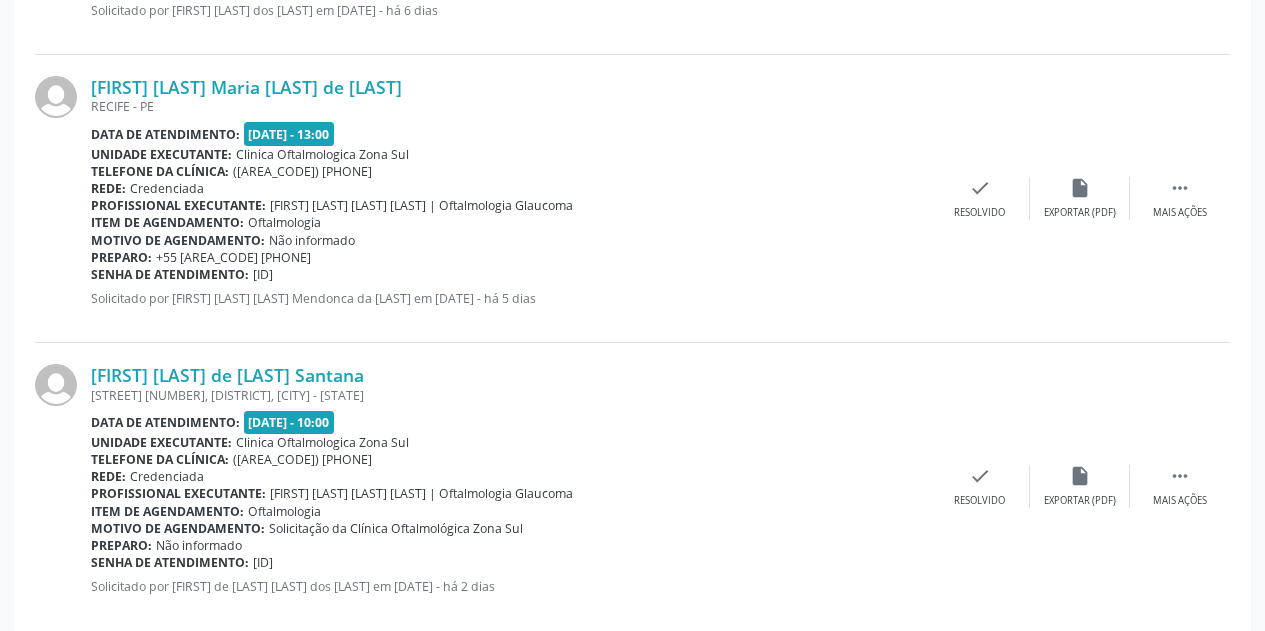scroll, scrollTop: 1346, scrollLeft: 0, axis: vertical 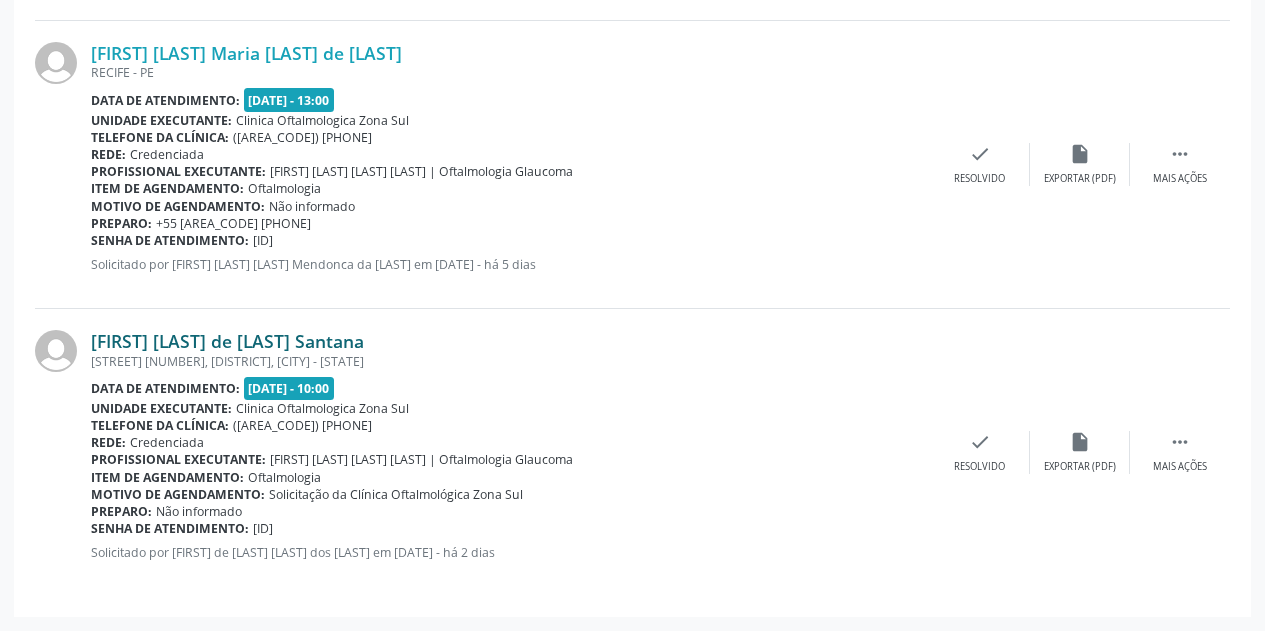 click on "[FIRST] [LAST] de [LAST] Santana" at bounding box center [227, 341] 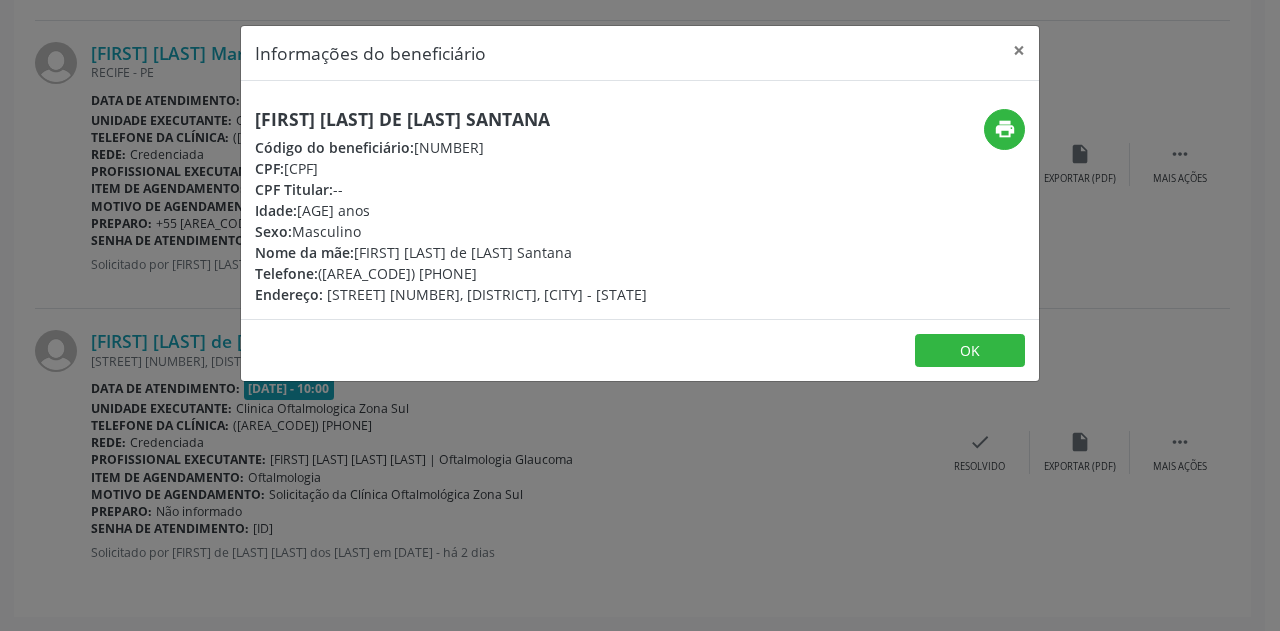 drag, startPoint x: 556, startPoint y: 124, endPoint x: 252, endPoint y: 126, distance: 304.0066 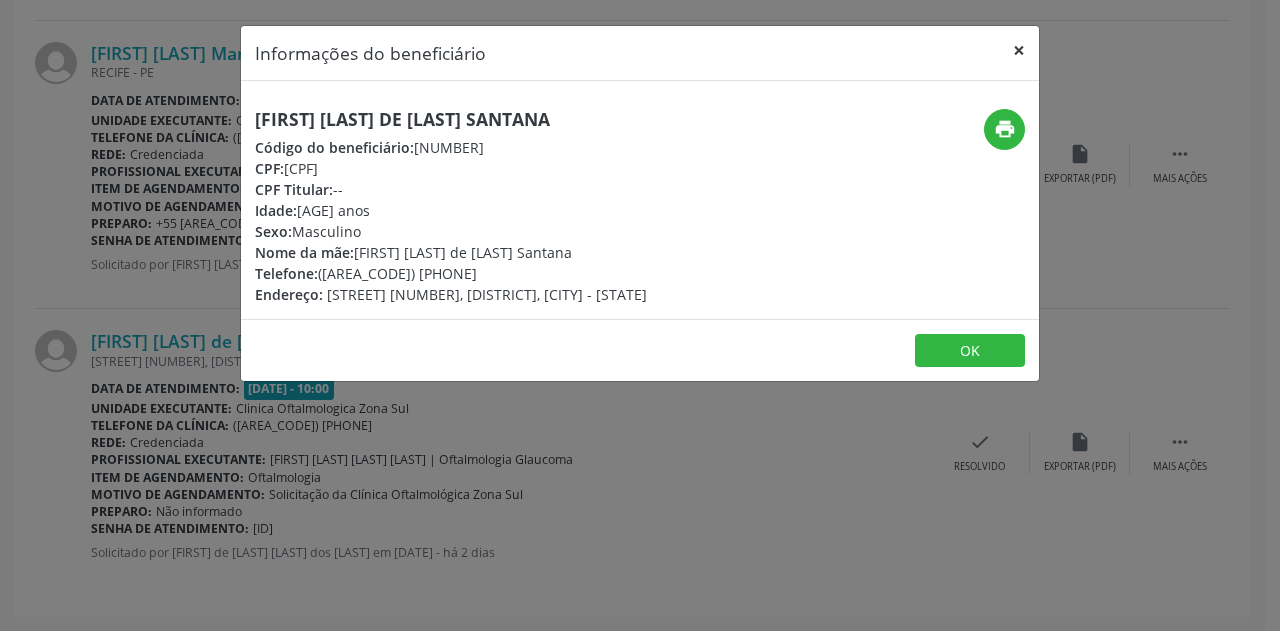 click on "×" at bounding box center (1019, 50) 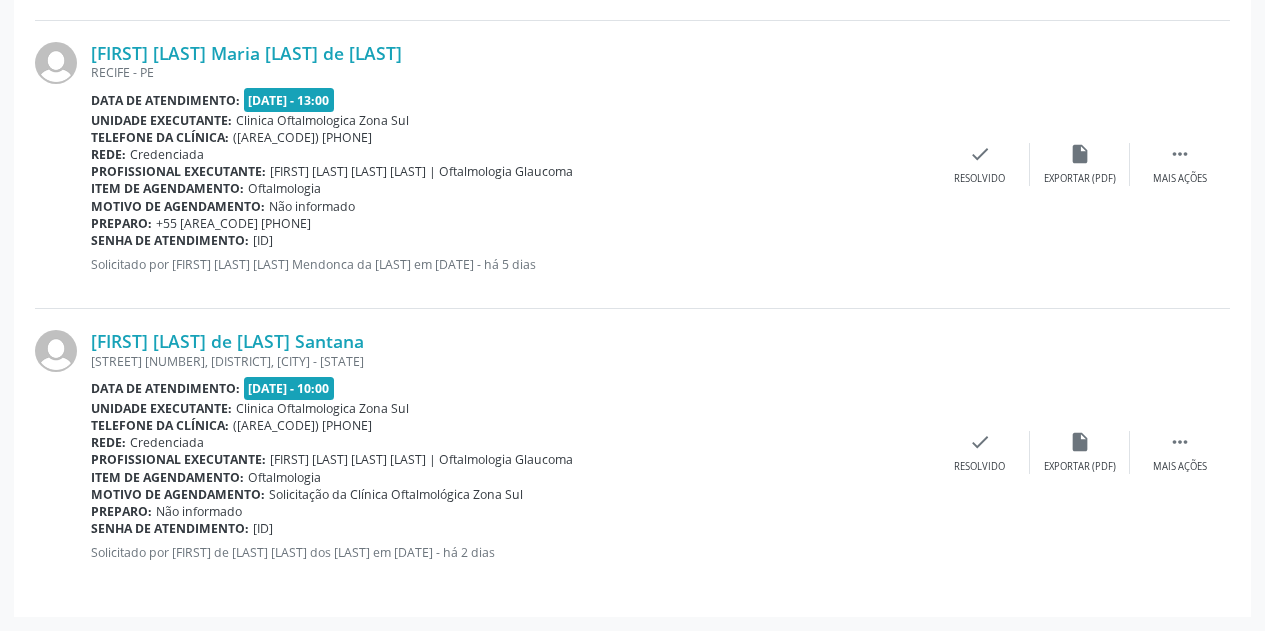drag, startPoint x: 331, startPoint y: 534, endPoint x: 94, endPoint y: 520, distance: 237.41315 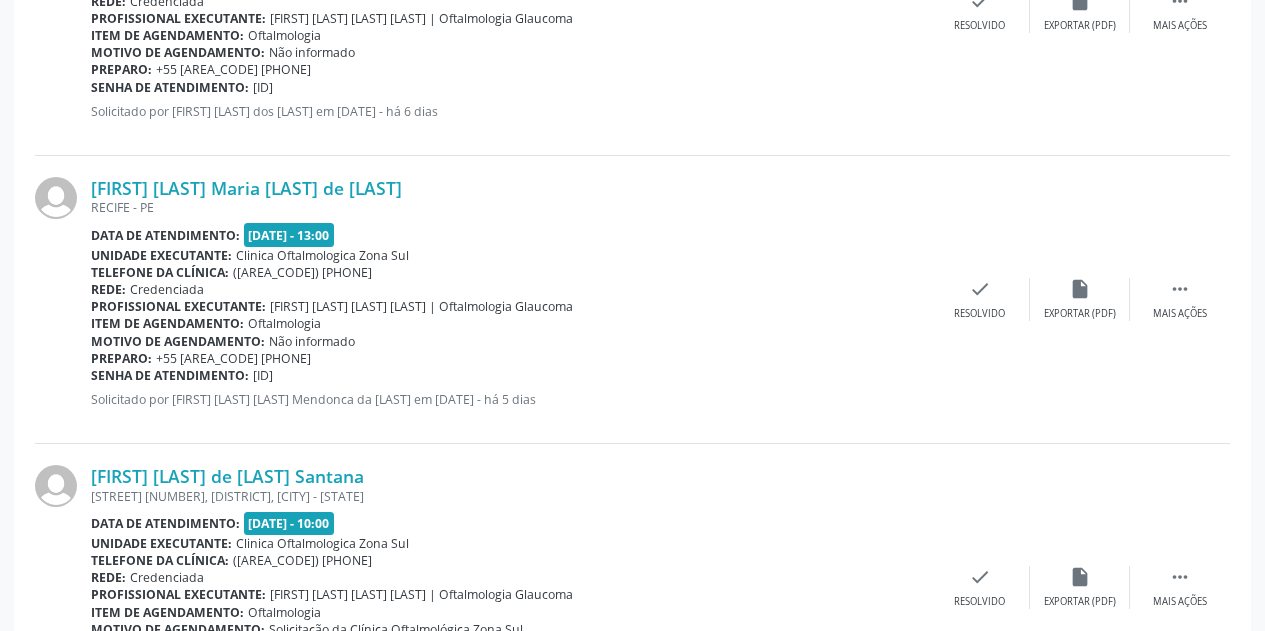 scroll, scrollTop: 1246, scrollLeft: 0, axis: vertical 